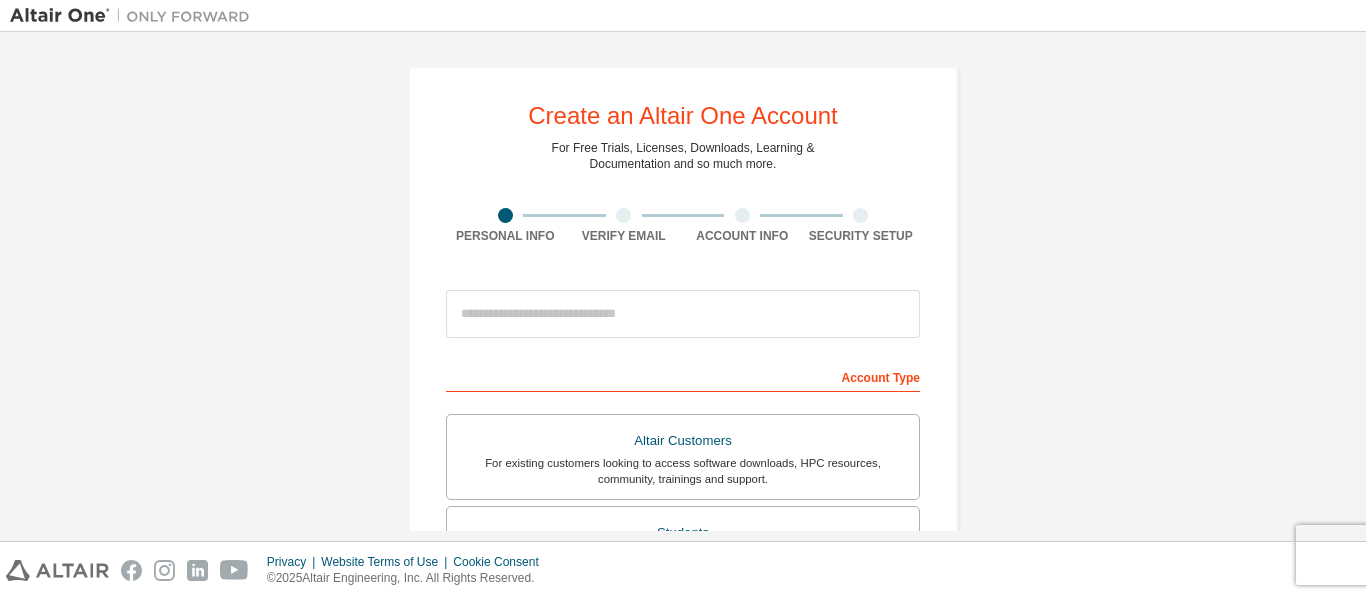 scroll, scrollTop: 0, scrollLeft: 0, axis: both 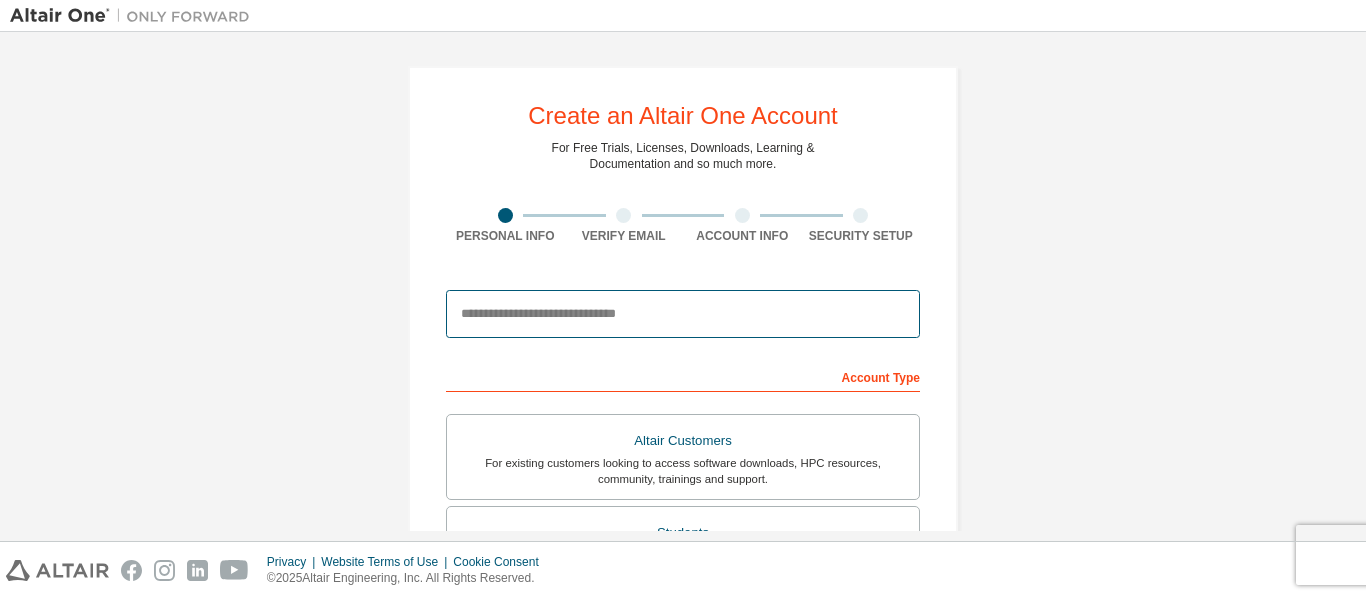 click at bounding box center (683, 314) 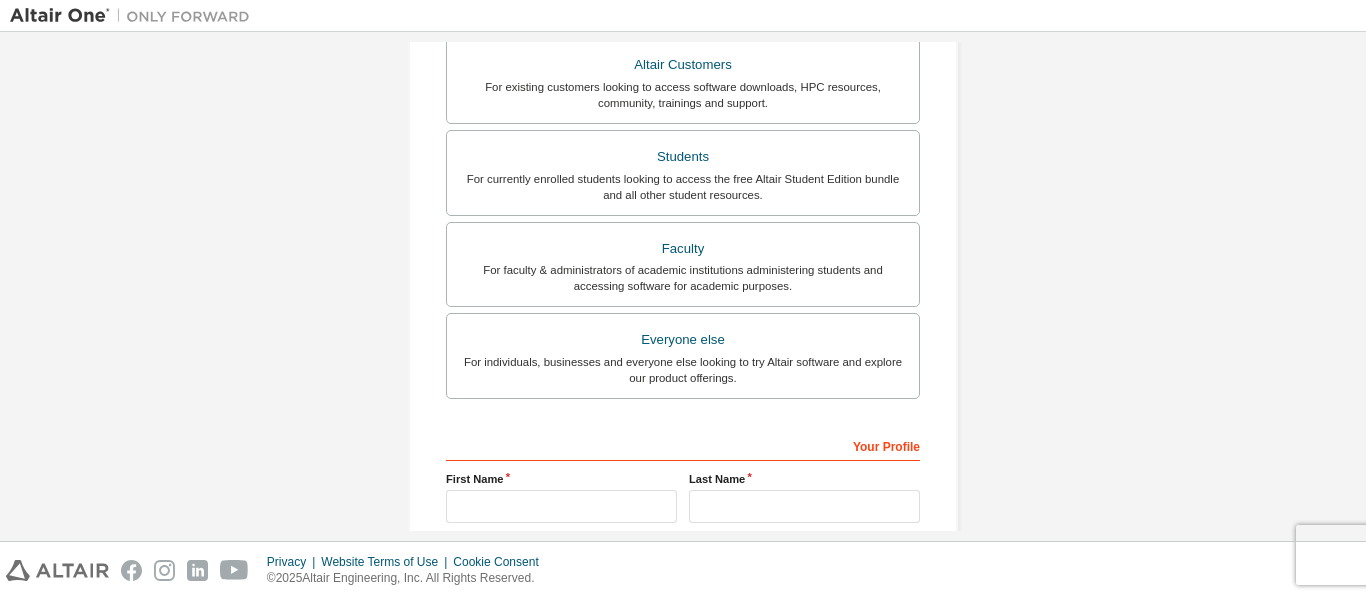 scroll, scrollTop: 400, scrollLeft: 0, axis: vertical 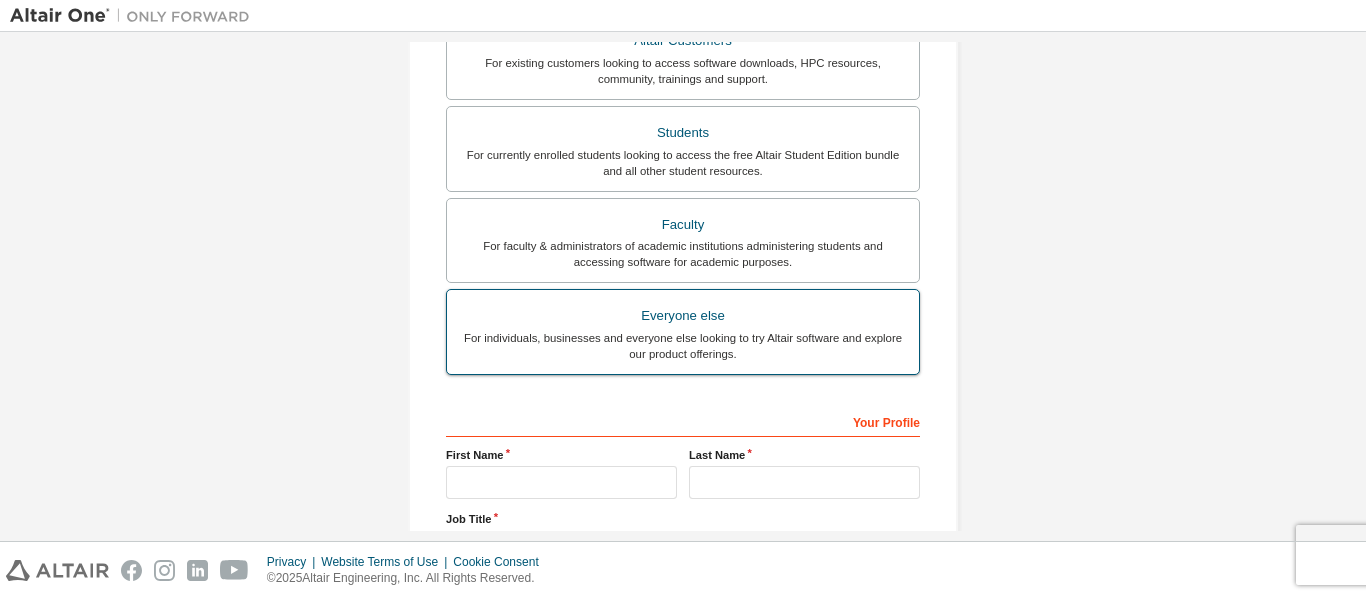 click on "For individuals, businesses and everyone else looking to try Altair software and explore our product offerings." at bounding box center [683, 346] 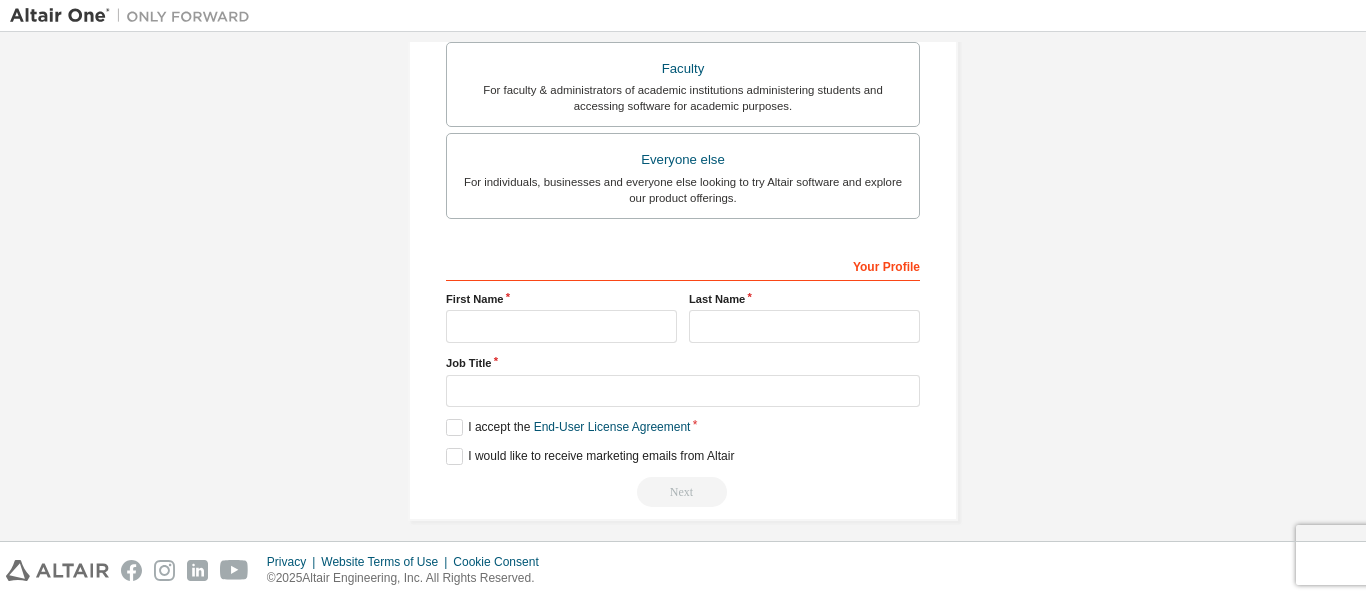scroll, scrollTop: 570, scrollLeft: 0, axis: vertical 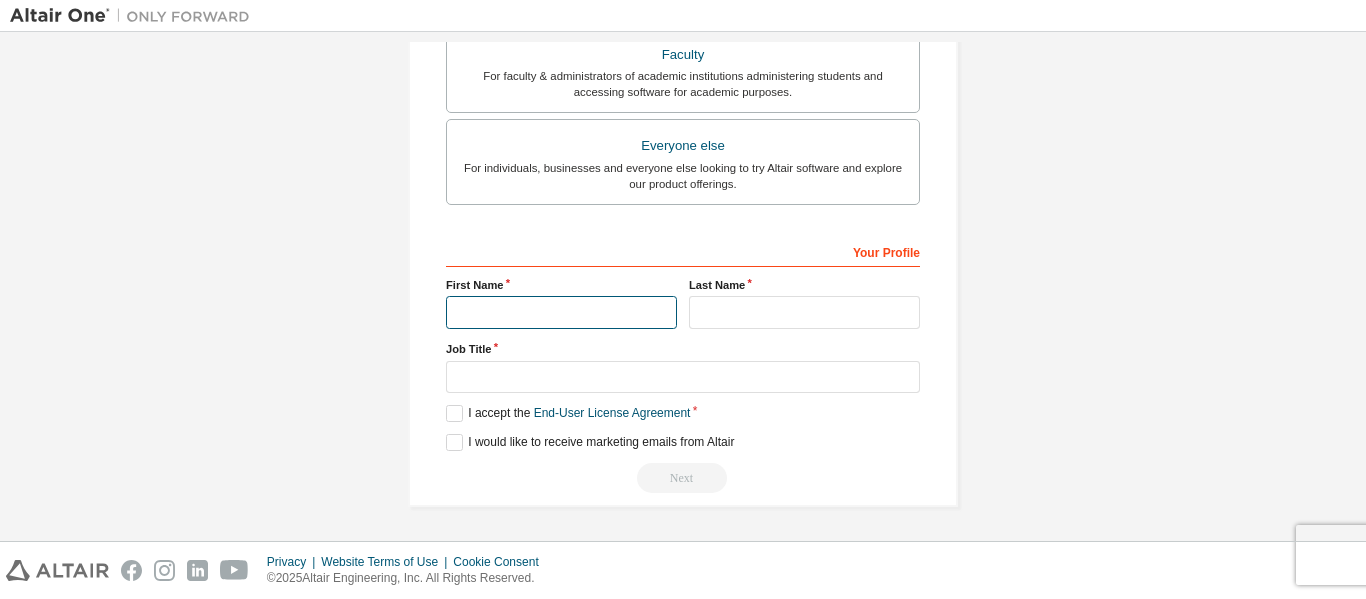 click at bounding box center [561, 312] 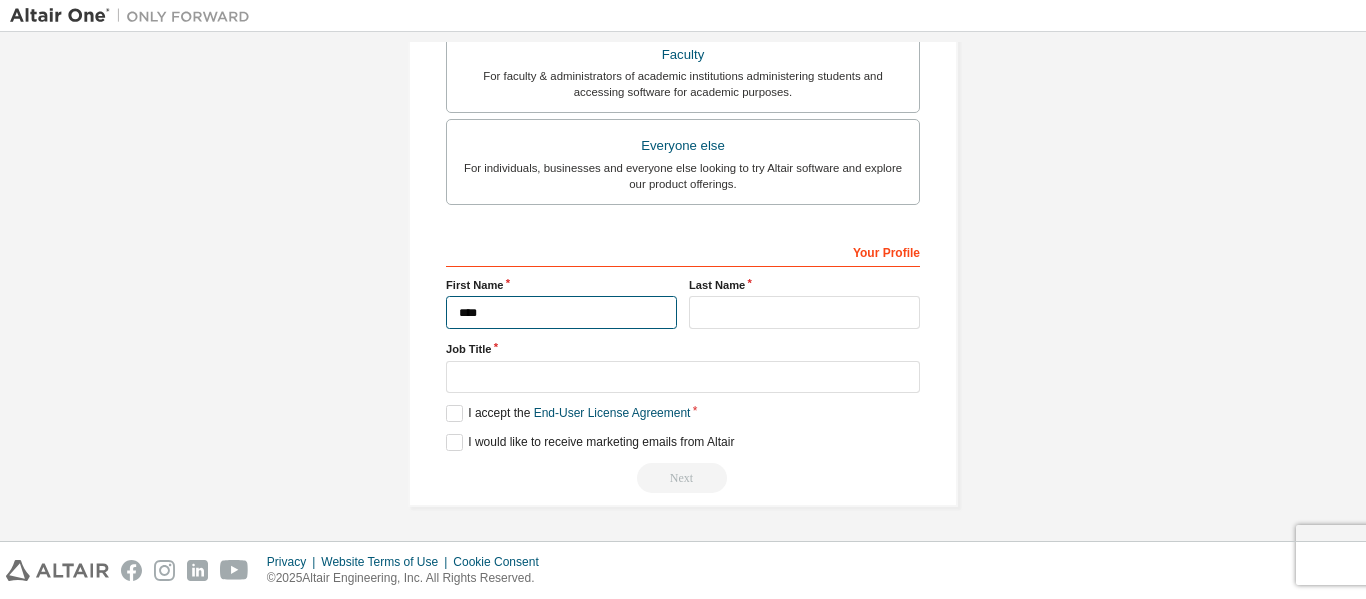 type on "****" 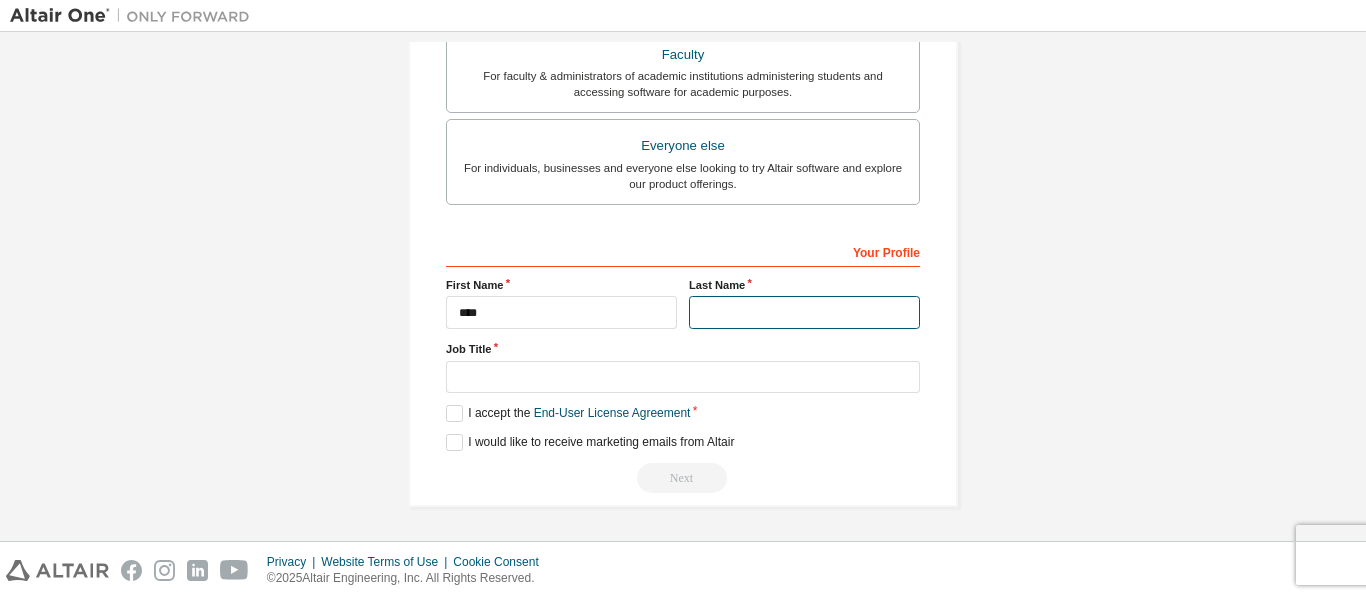 click at bounding box center (804, 312) 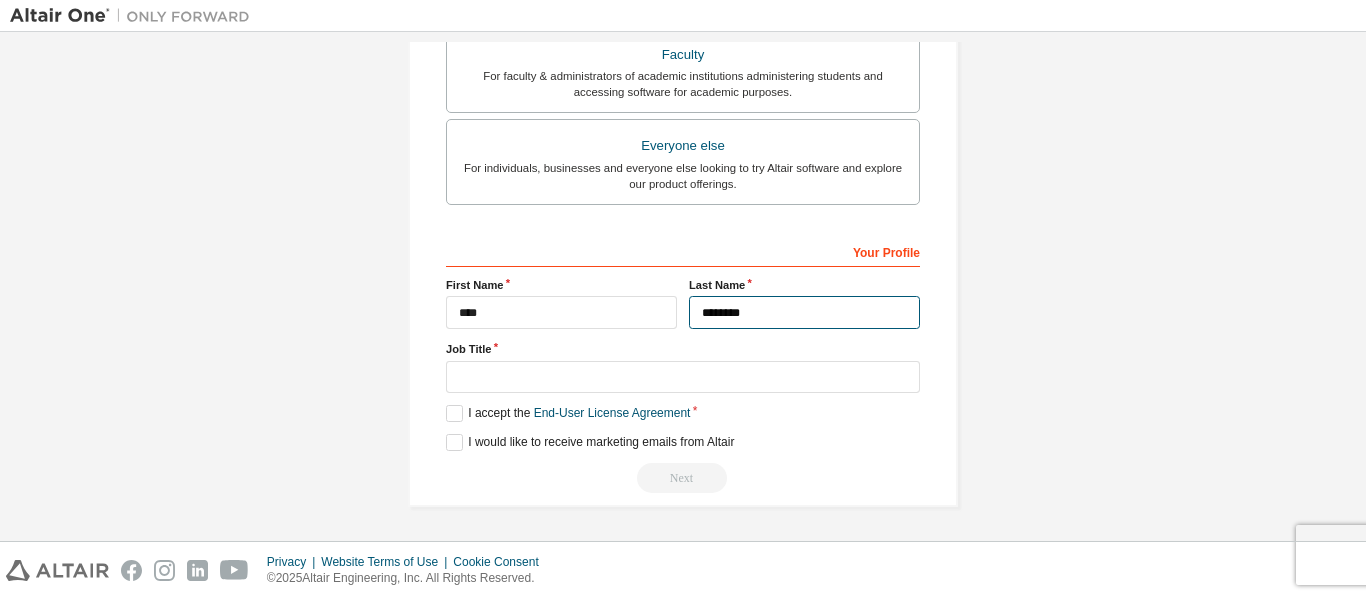 type on "********" 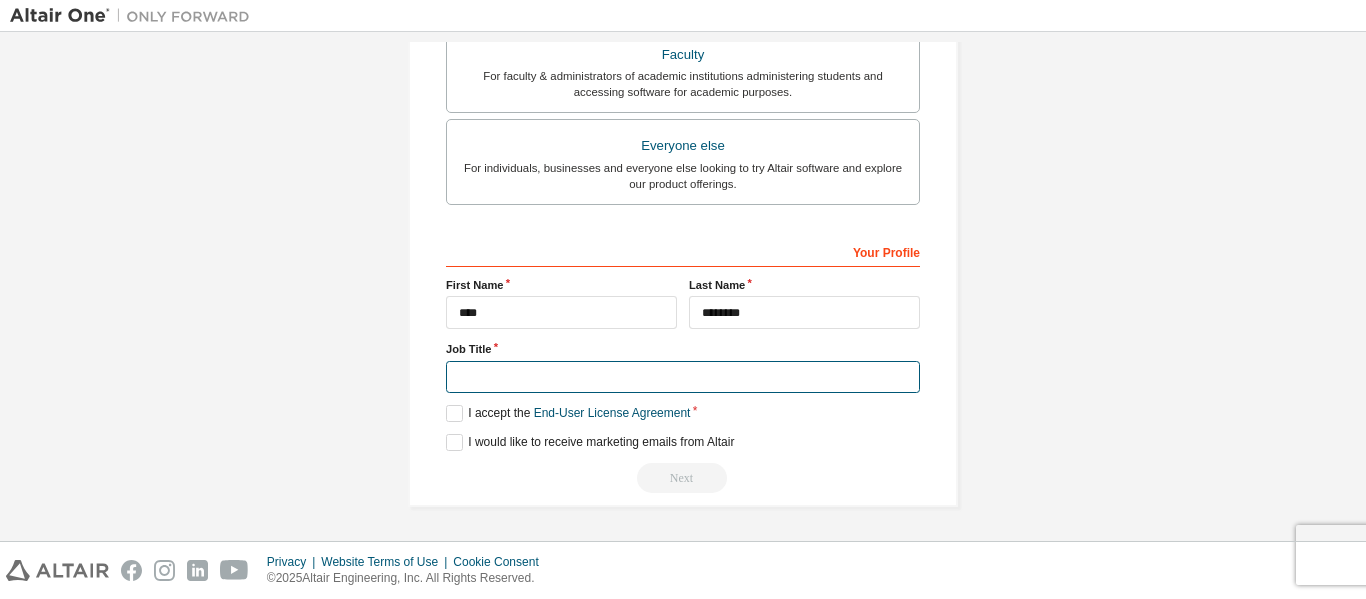 click at bounding box center [683, 377] 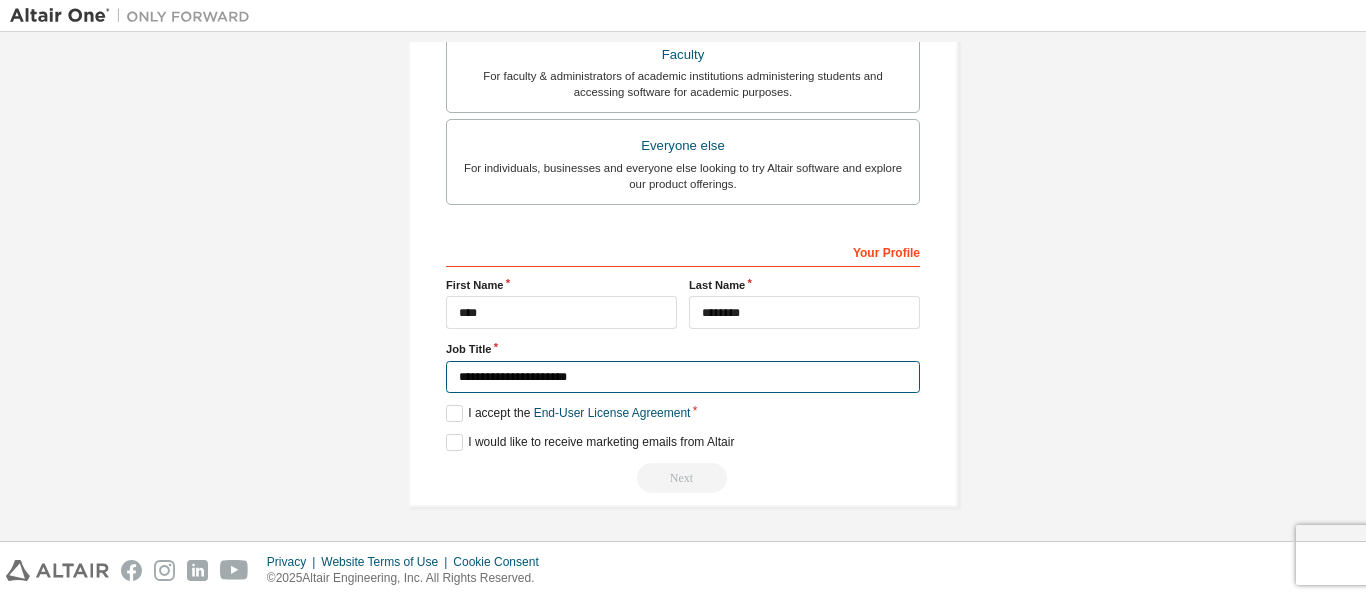 click on "**********" at bounding box center (683, 377) 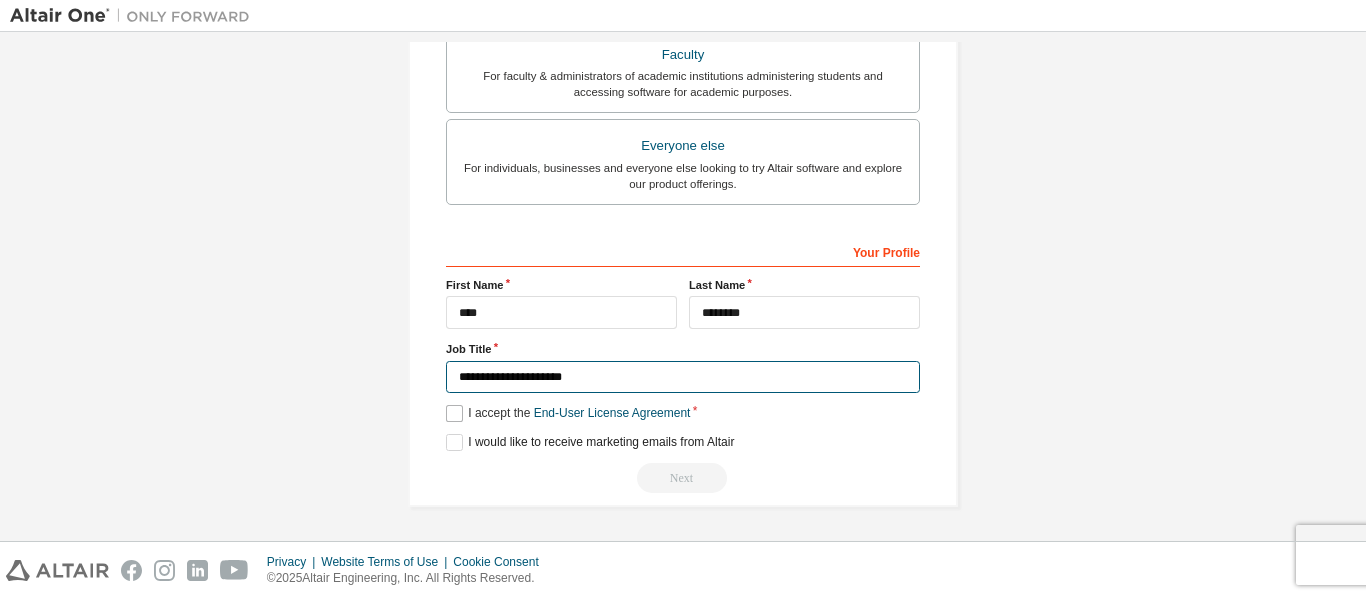 type on "**********" 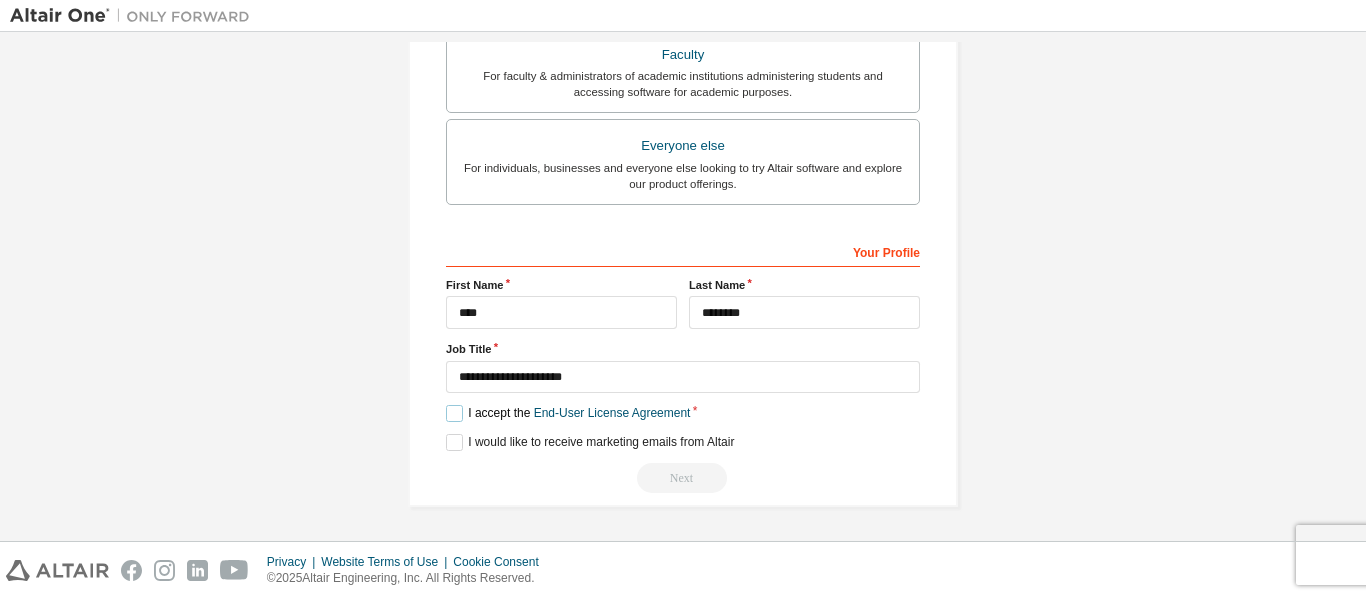 click on "I accept the    End-User License Agreement" at bounding box center (568, 413) 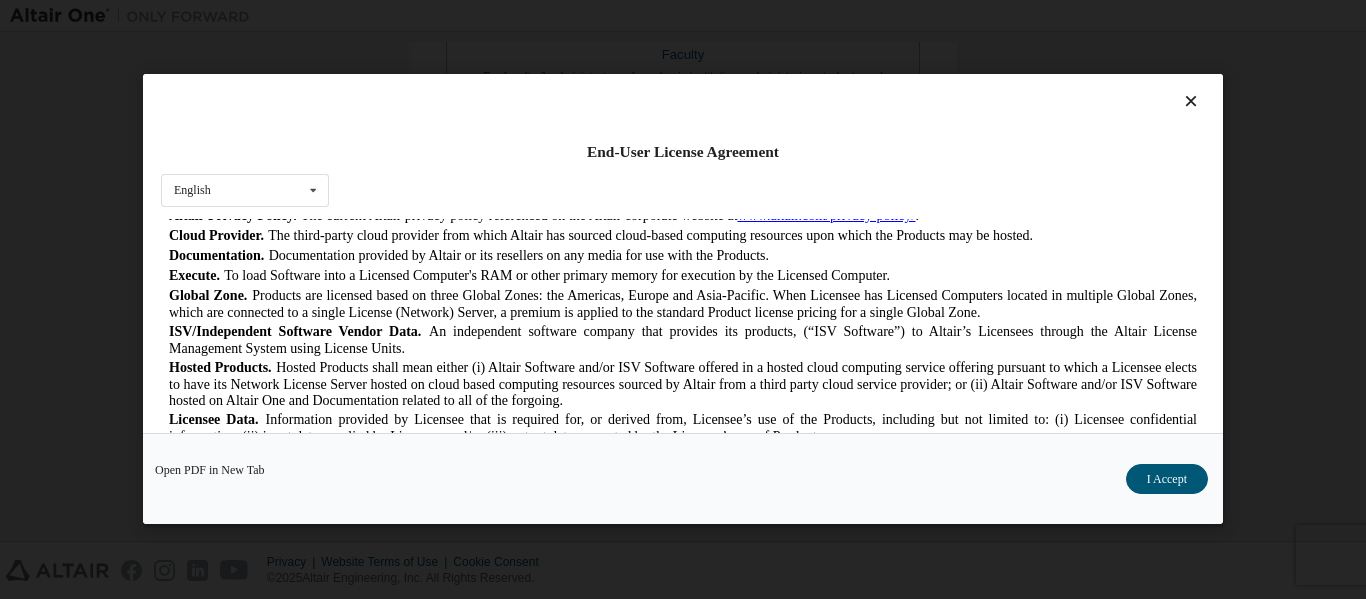 scroll, scrollTop: 500, scrollLeft: 0, axis: vertical 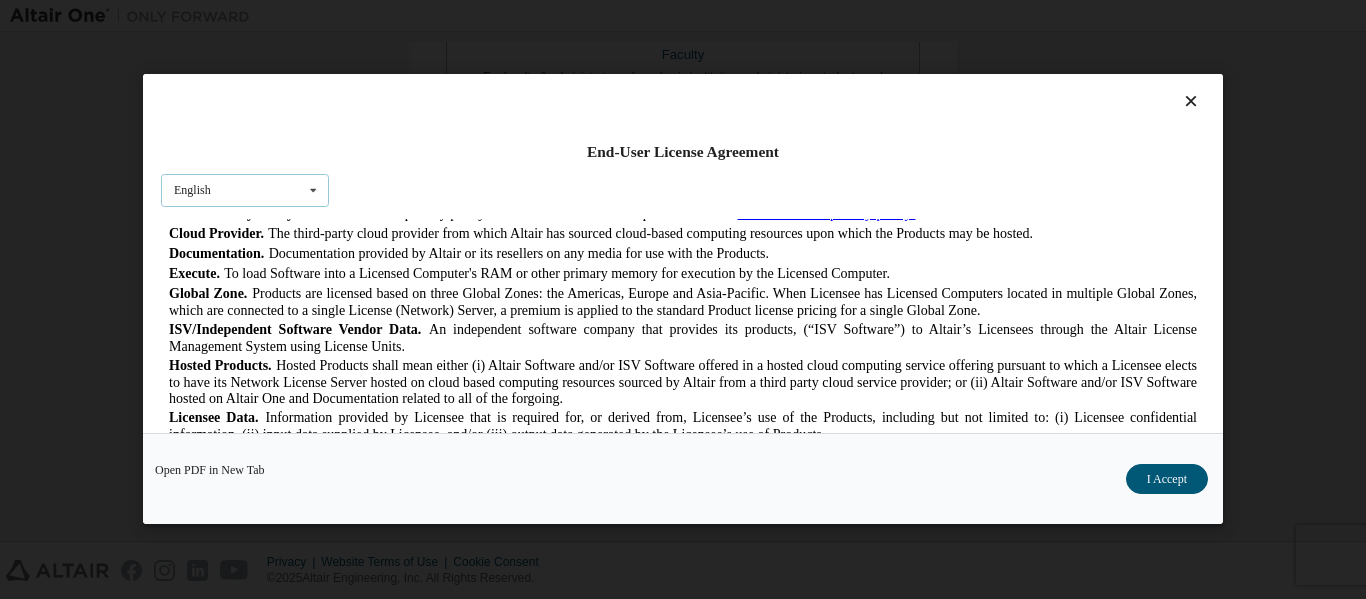 click at bounding box center (313, 190) 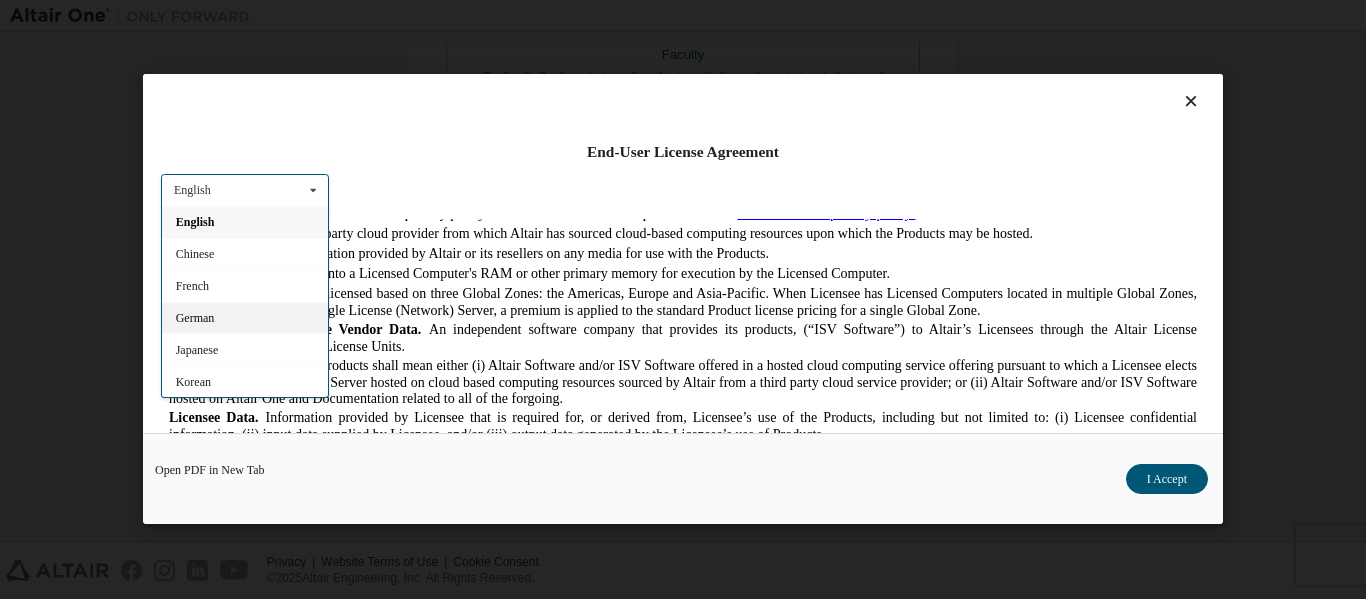 scroll, scrollTop: 32, scrollLeft: 0, axis: vertical 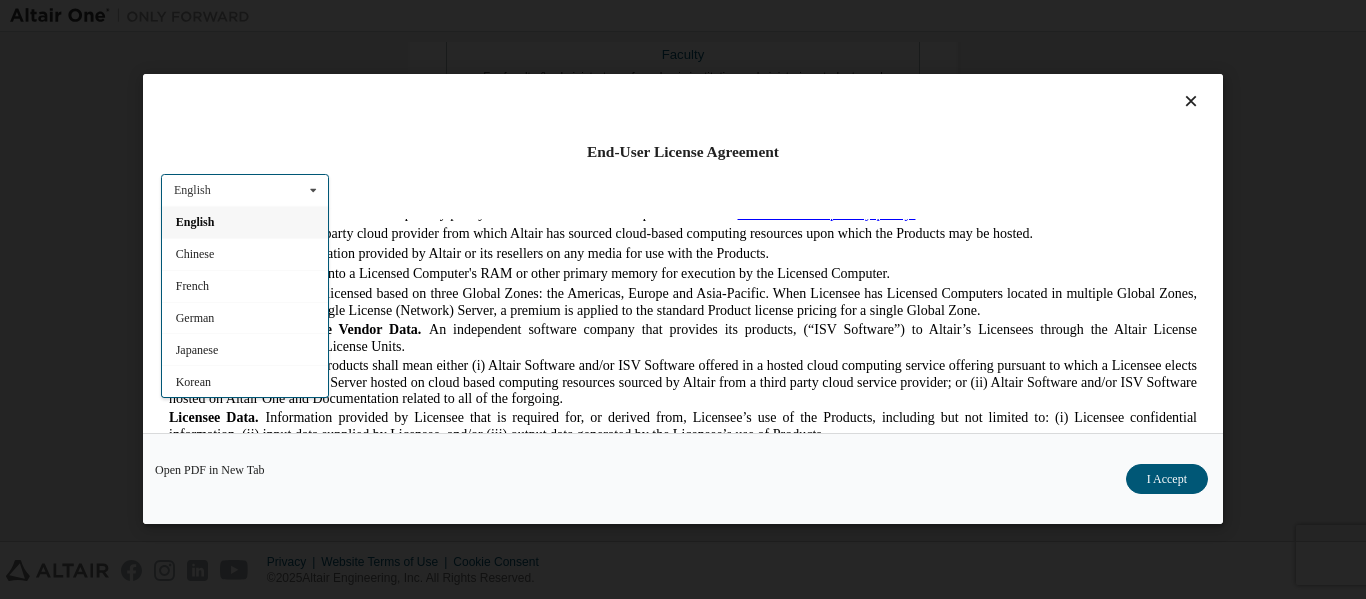 drag, startPoint x: 206, startPoint y: 221, endPoint x: 46, endPoint y: 2, distance: 271.2213 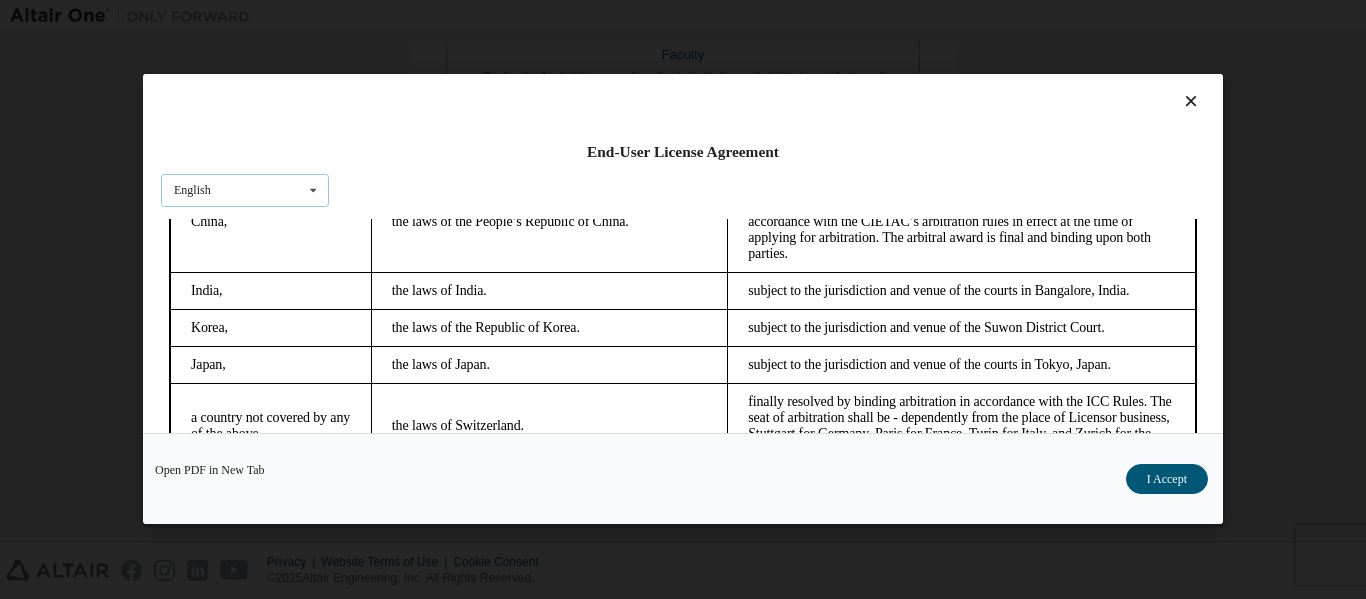 scroll, scrollTop: 5450, scrollLeft: 0, axis: vertical 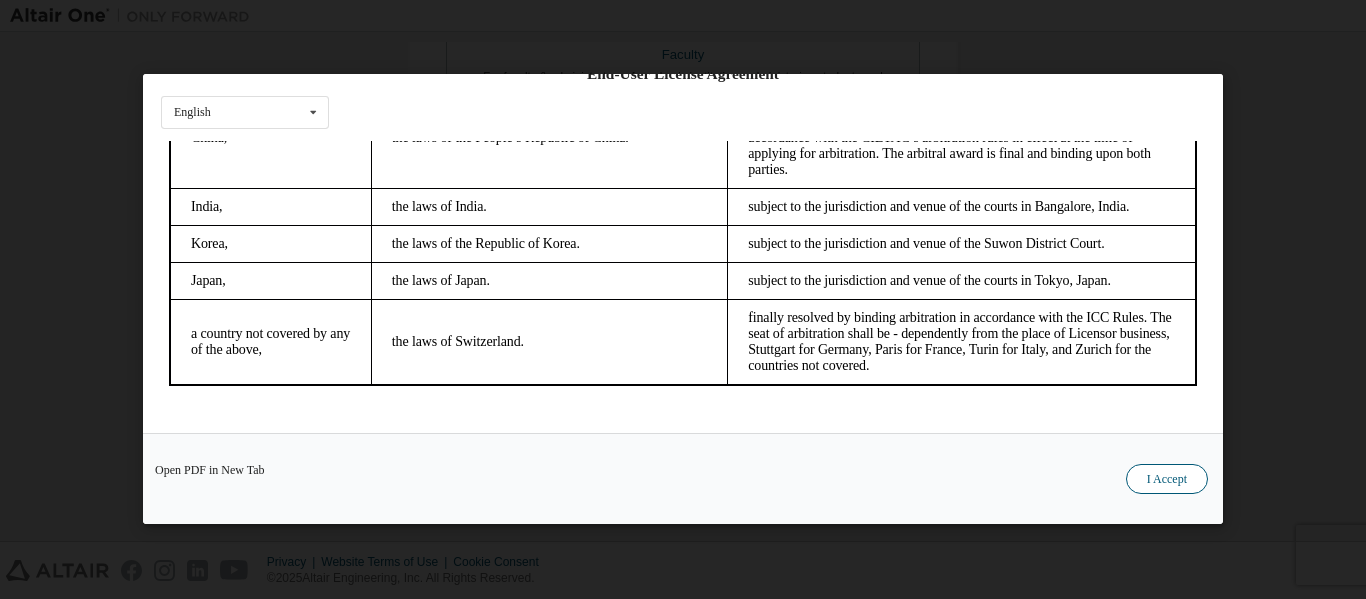 click on "I Accept" at bounding box center [1167, 480] 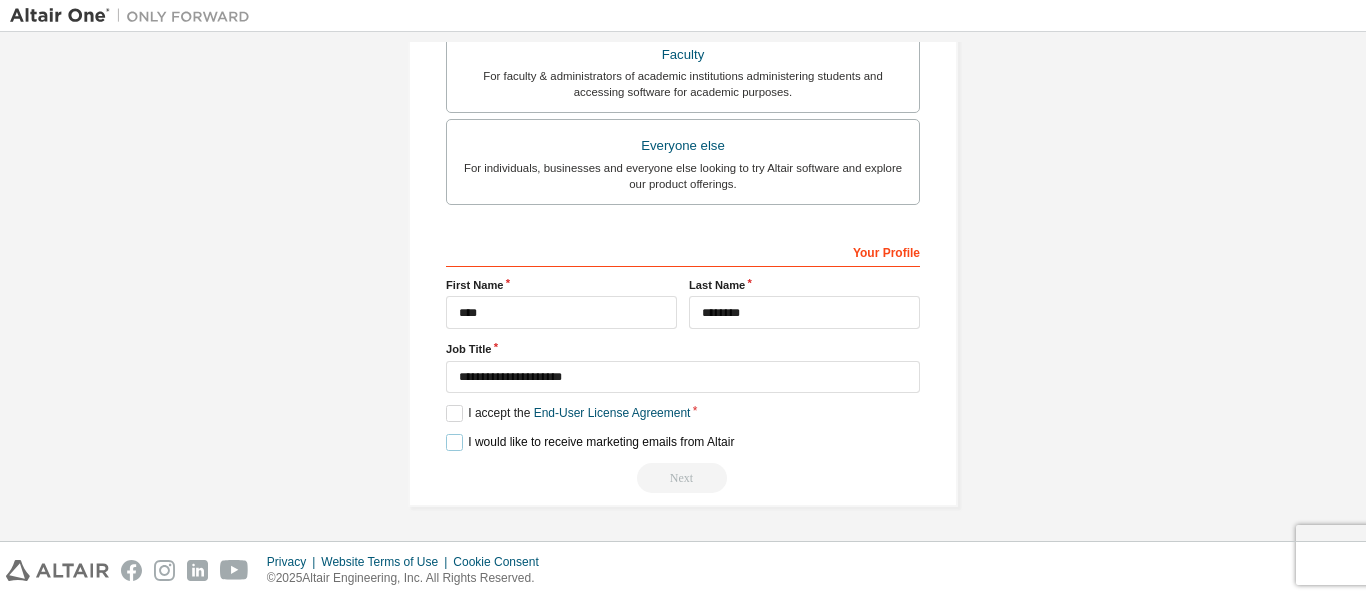 click on "I would like to receive marketing emails from Altair" at bounding box center [590, 442] 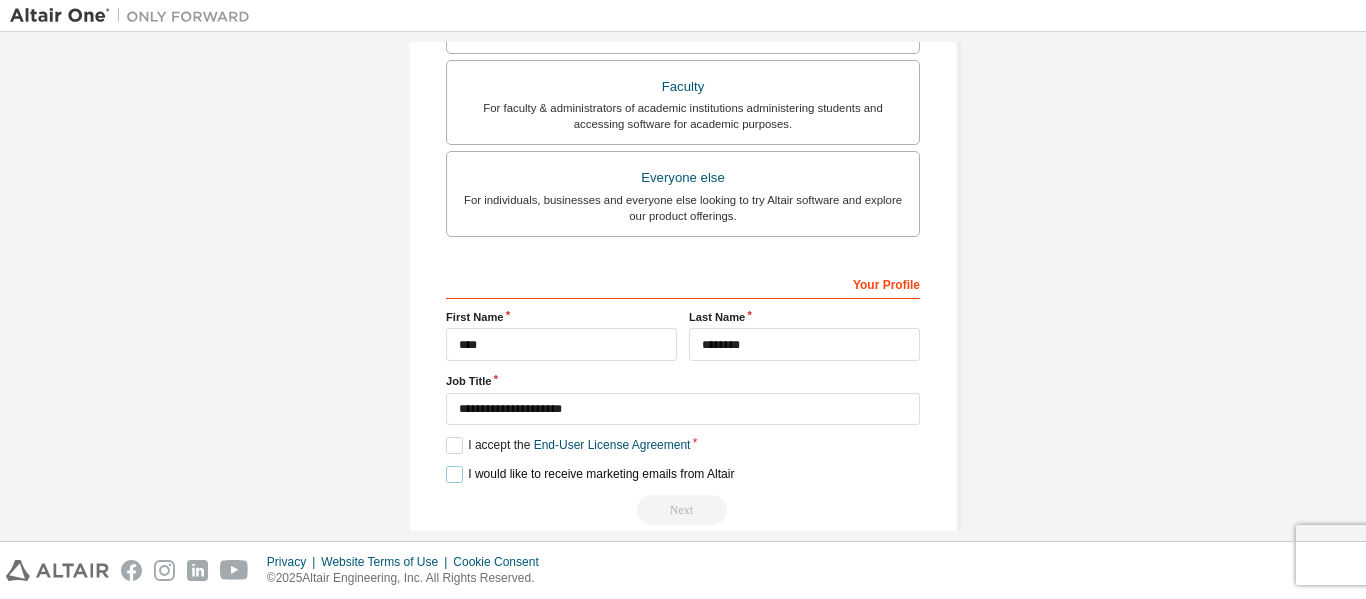 scroll, scrollTop: 570, scrollLeft: 0, axis: vertical 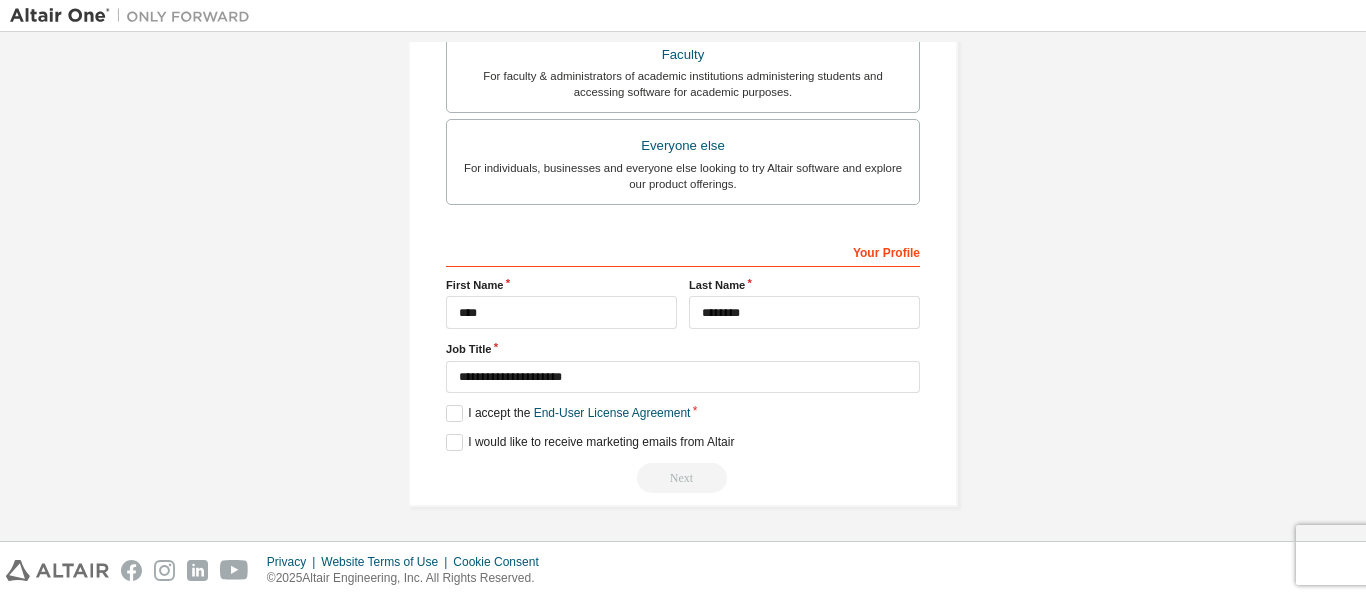 click on "Next" at bounding box center [683, 478] 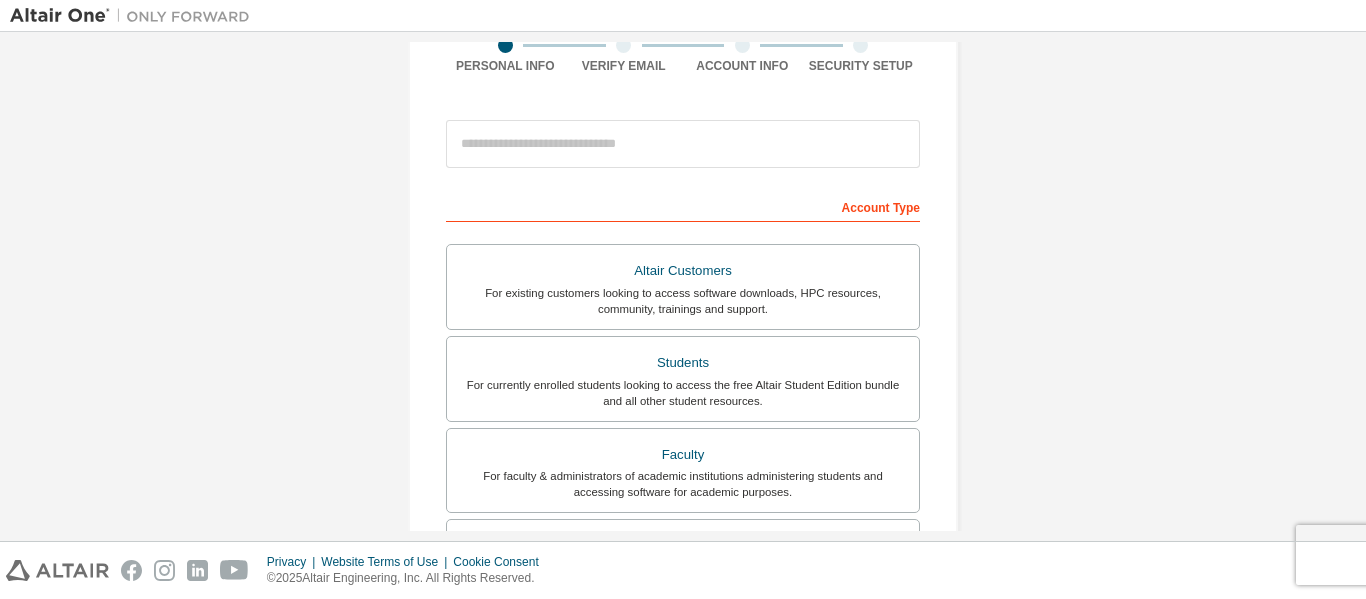 scroll, scrollTop: 70, scrollLeft: 0, axis: vertical 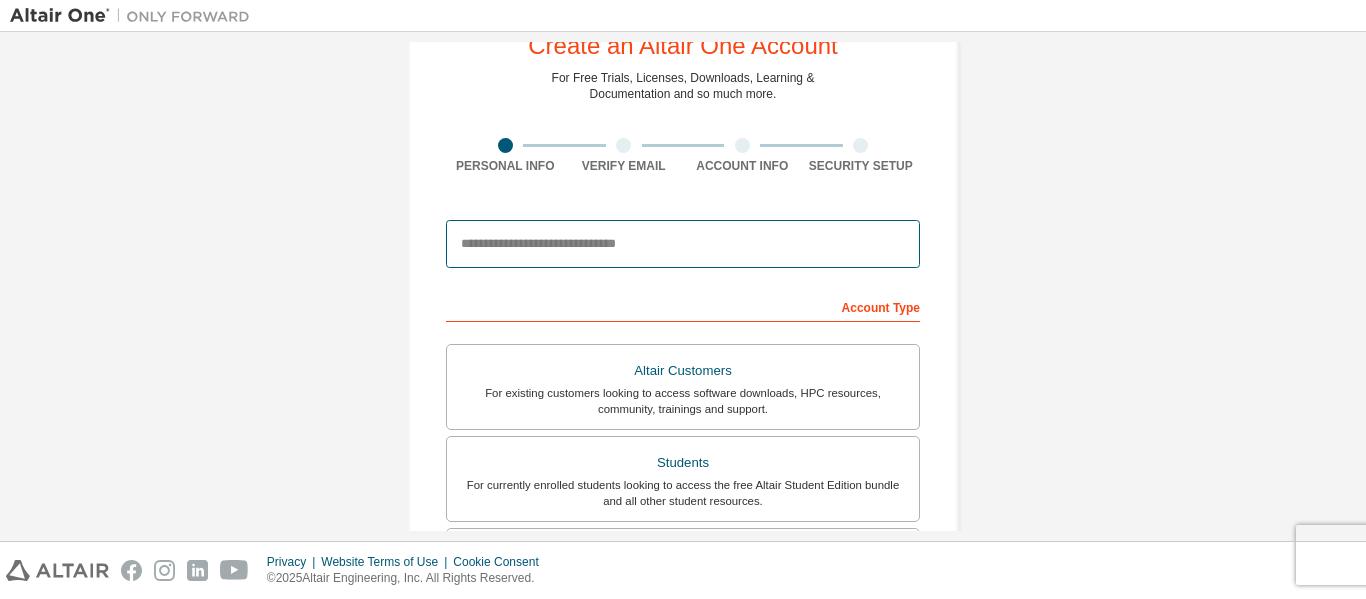 click at bounding box center (683, 244) 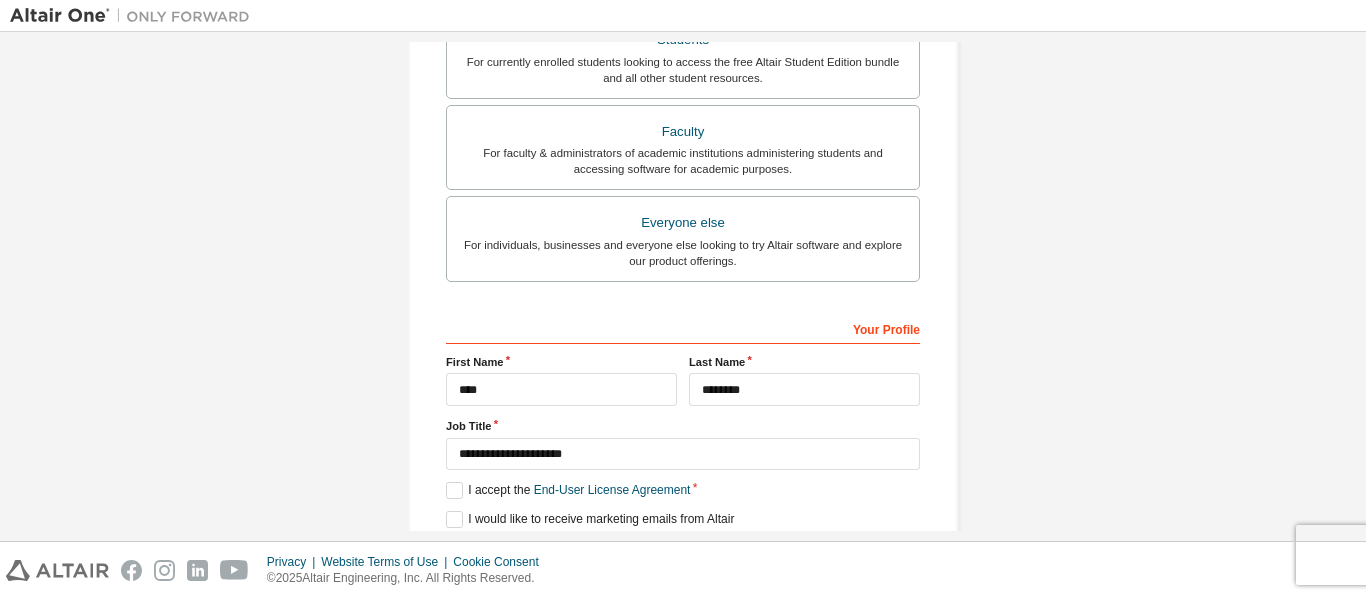 scroll, scrollTop: 570, scrollLeft: 0, axis: vertical 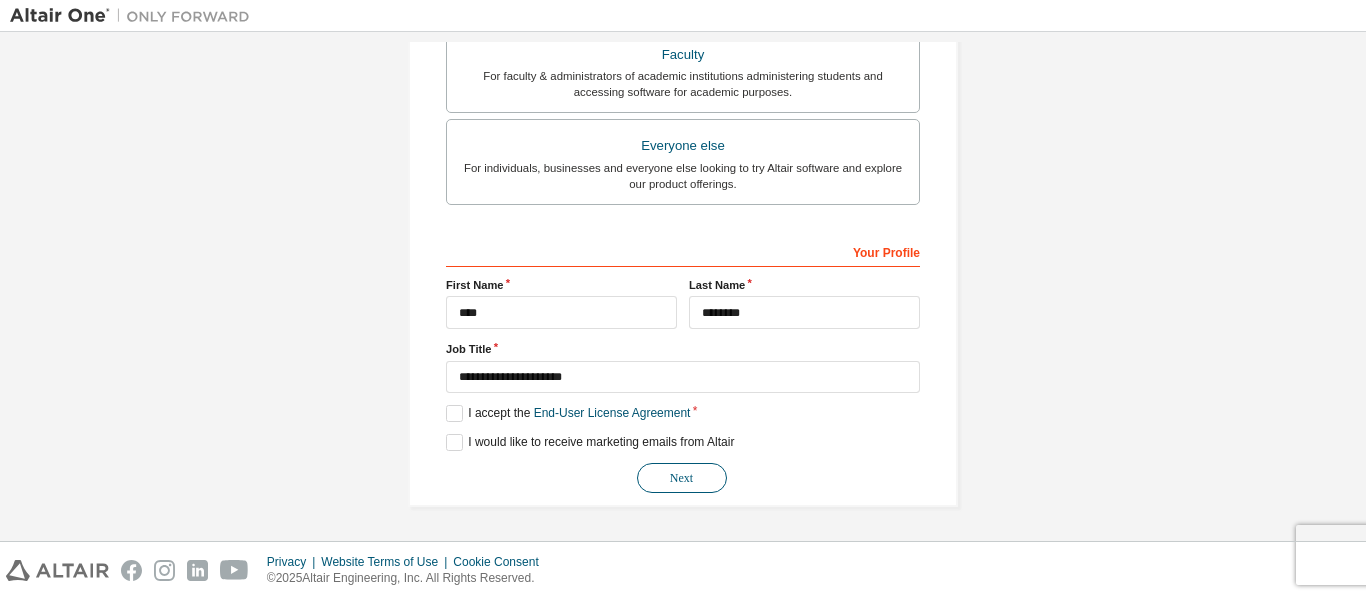 type on "**********" 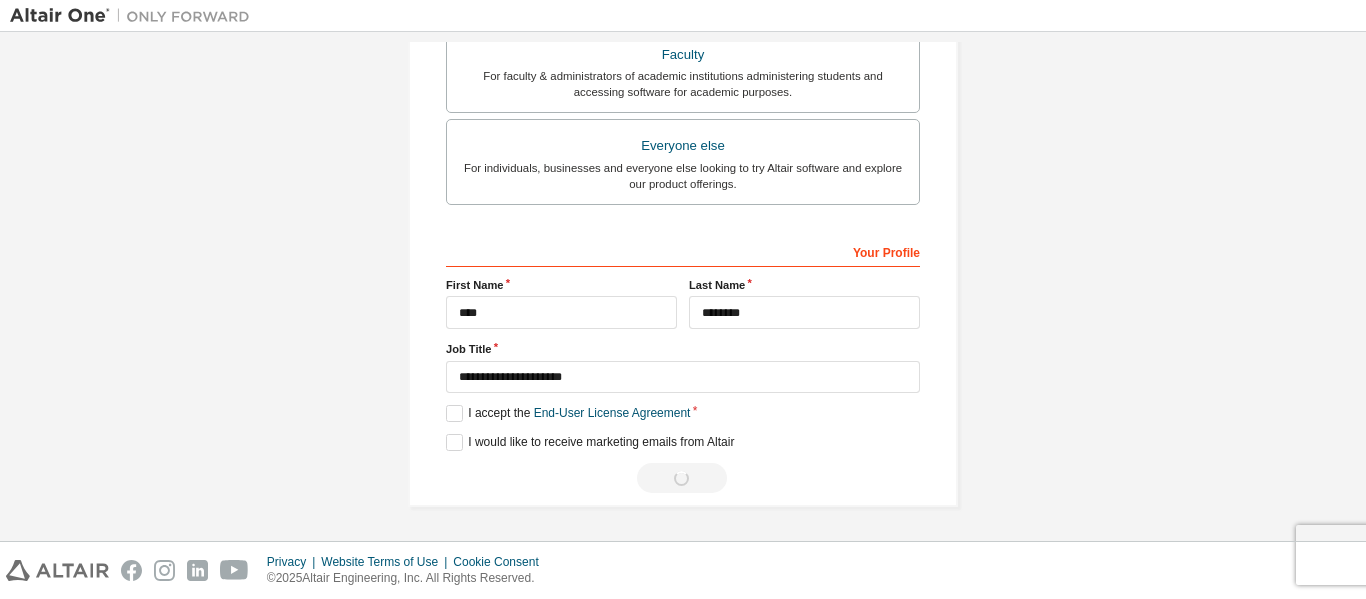 scroll, scrollTop: 0, scrollLeft: 0, axis: both 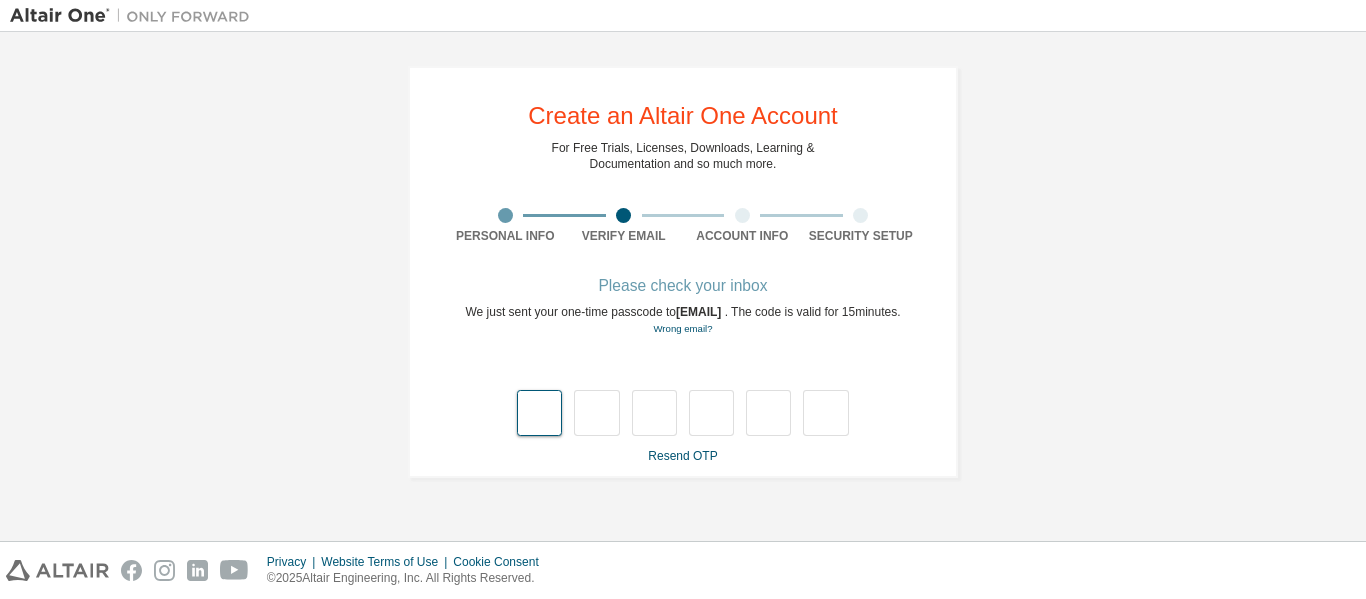 click at bounding box center [539, 413] 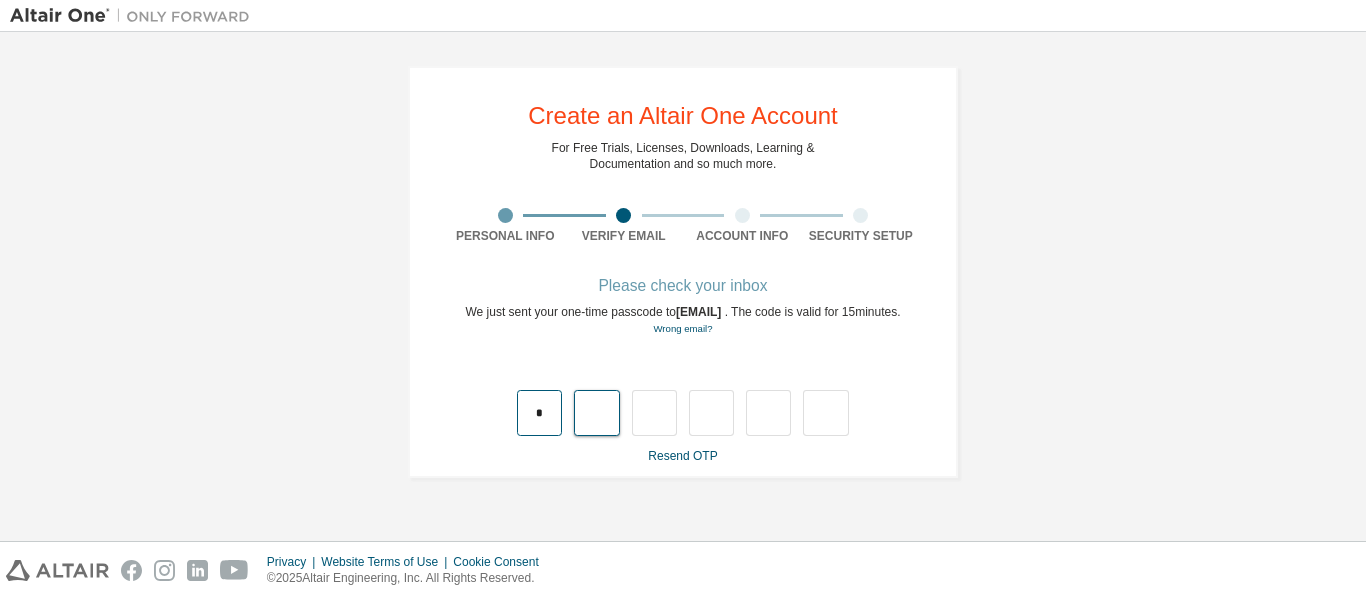 type on "*" 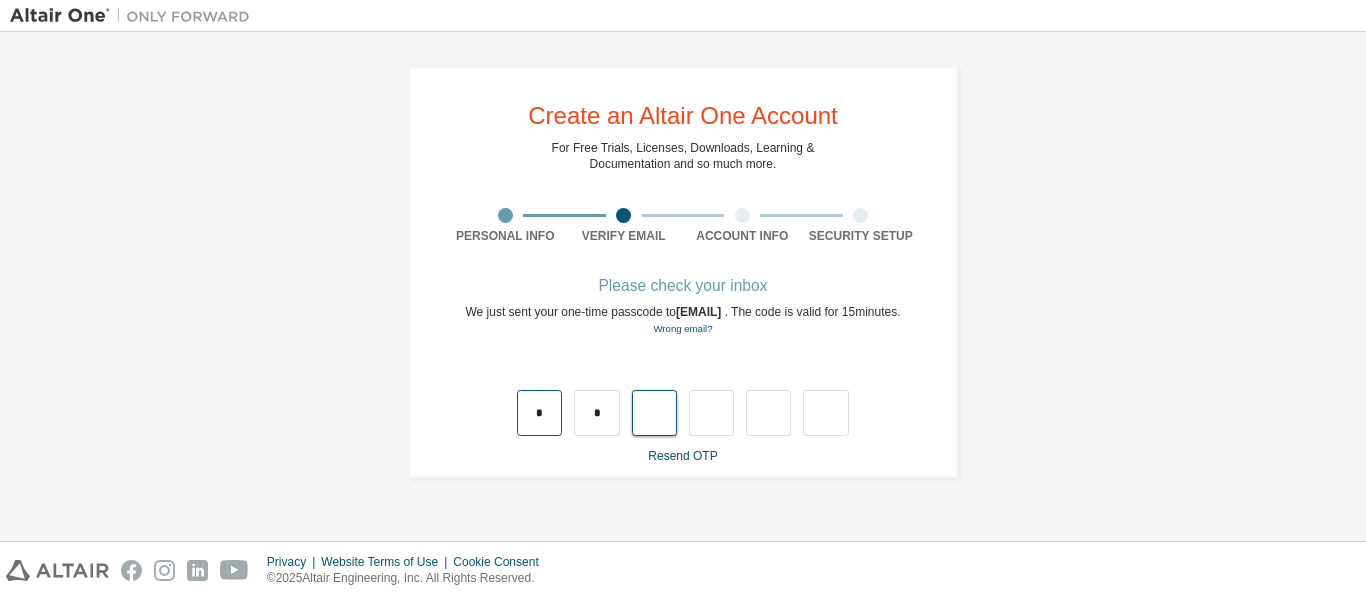 type on "*" 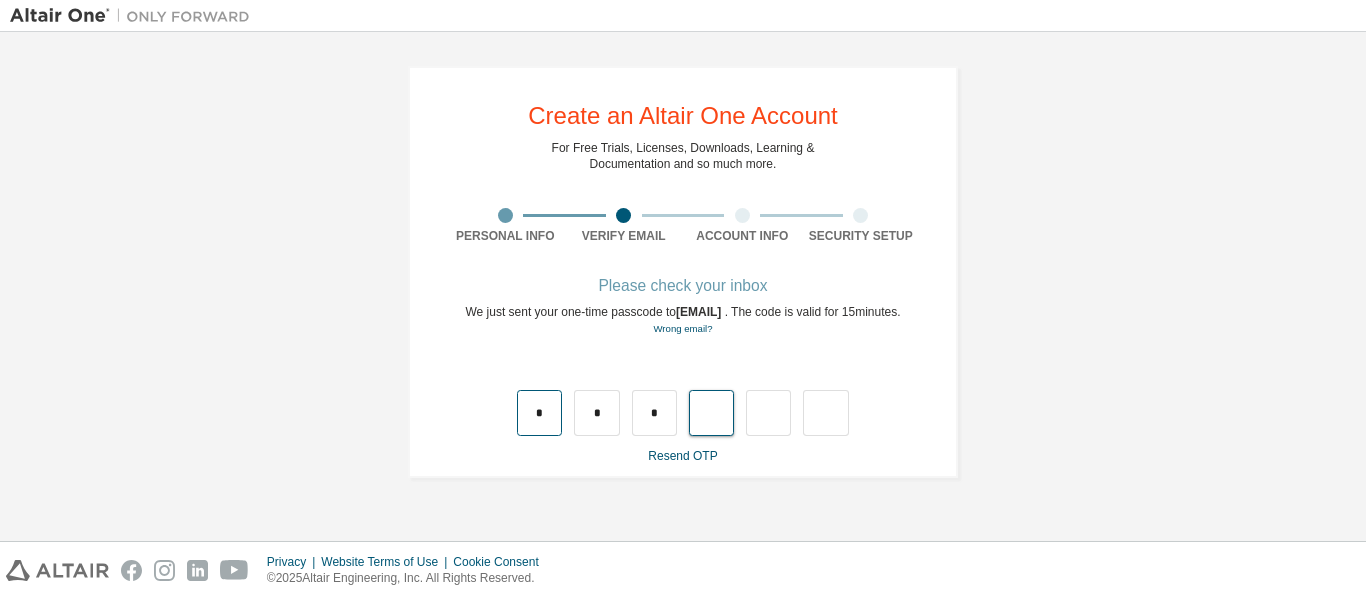 type on "*" 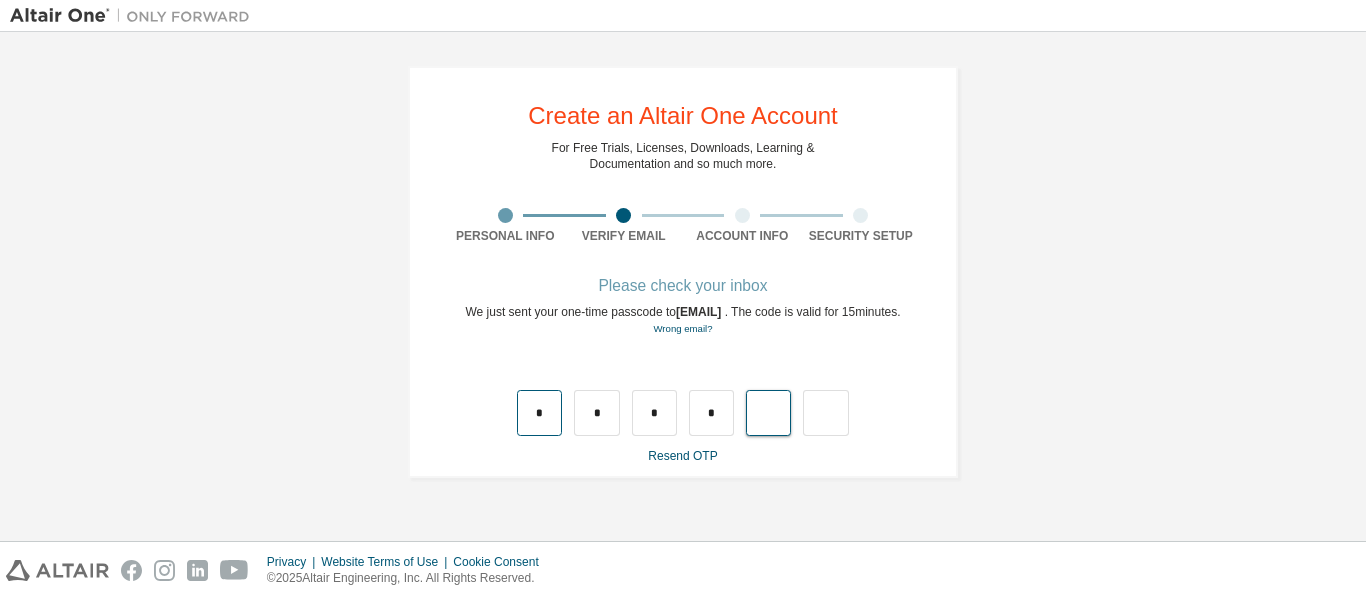 type on "*" 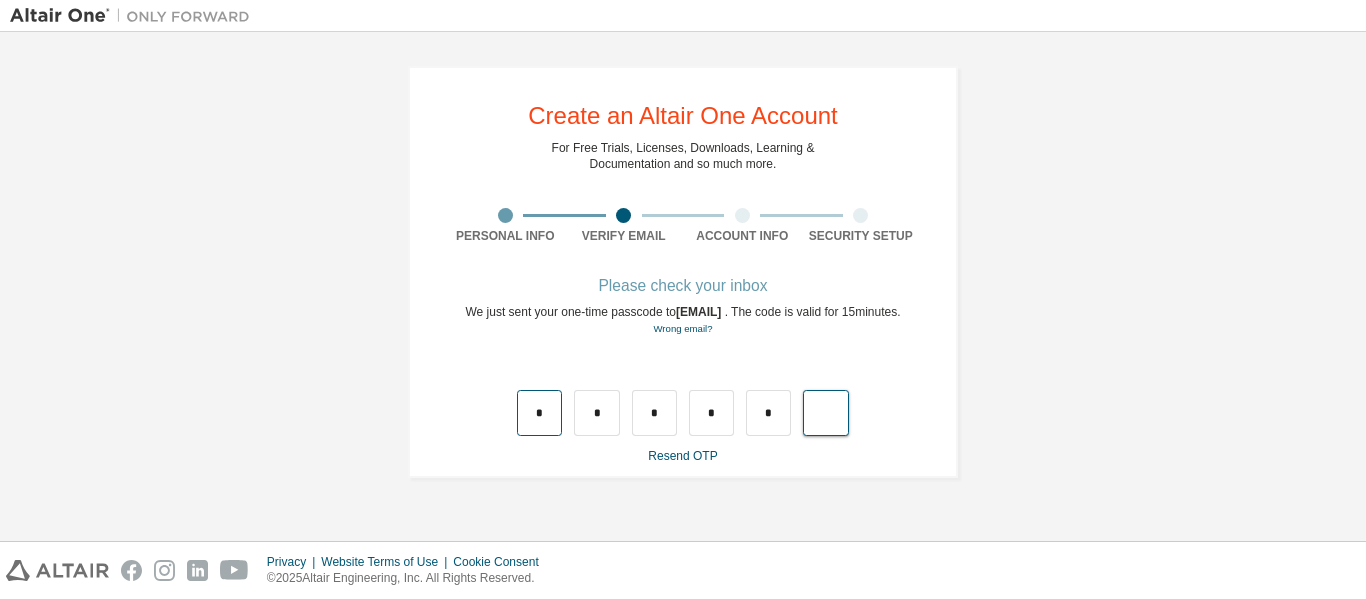 type on "*" 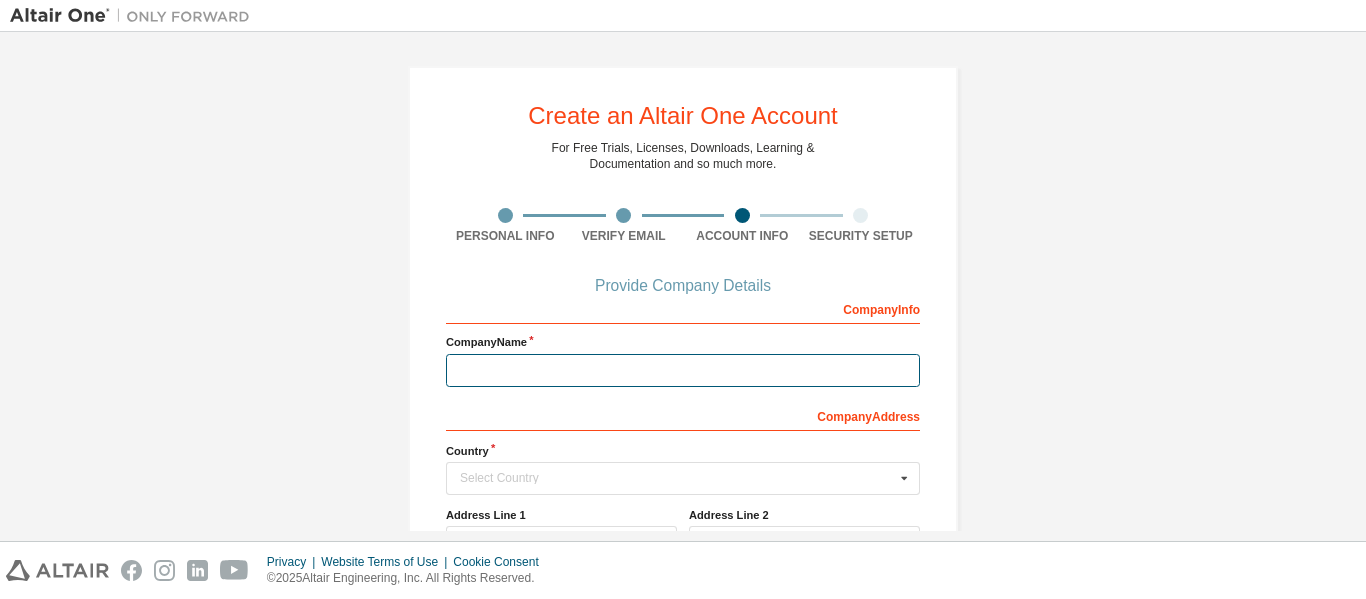 click at bounding box center [683, 370] 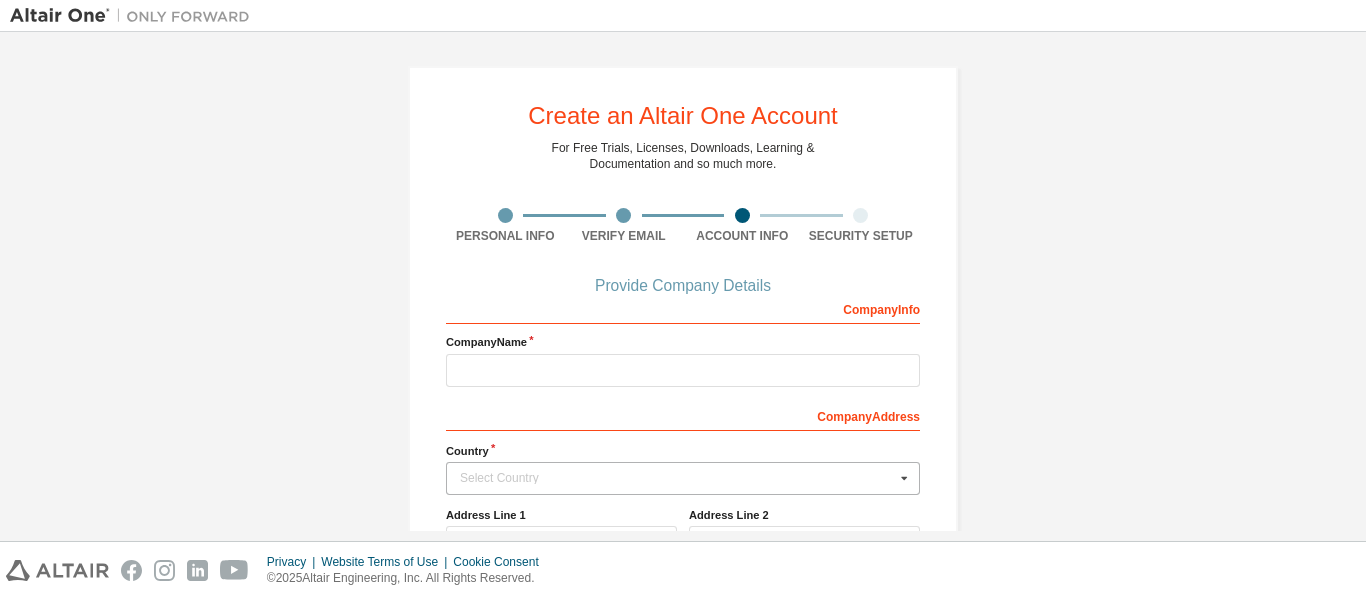 click on "Select Country" at bounding box center (677, 478) 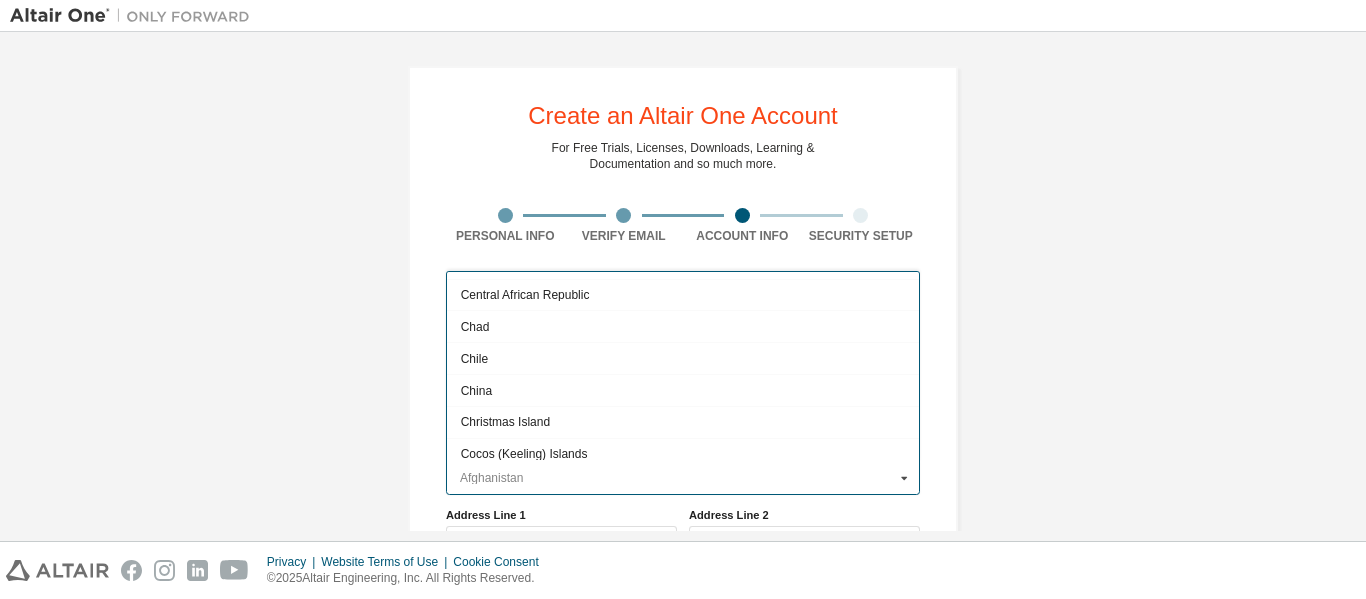scroll, scrollTop: 1300, scrollLeft: 0, axis: vertical 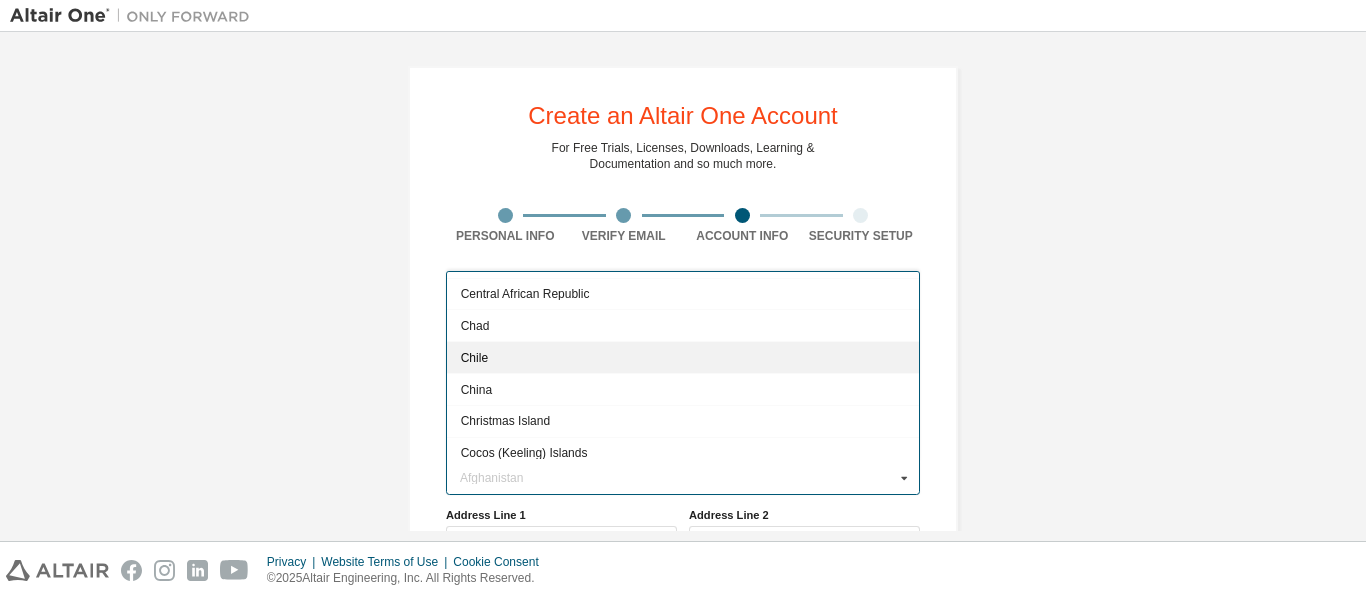 click on "Chile" at bounding box center [683, 357] 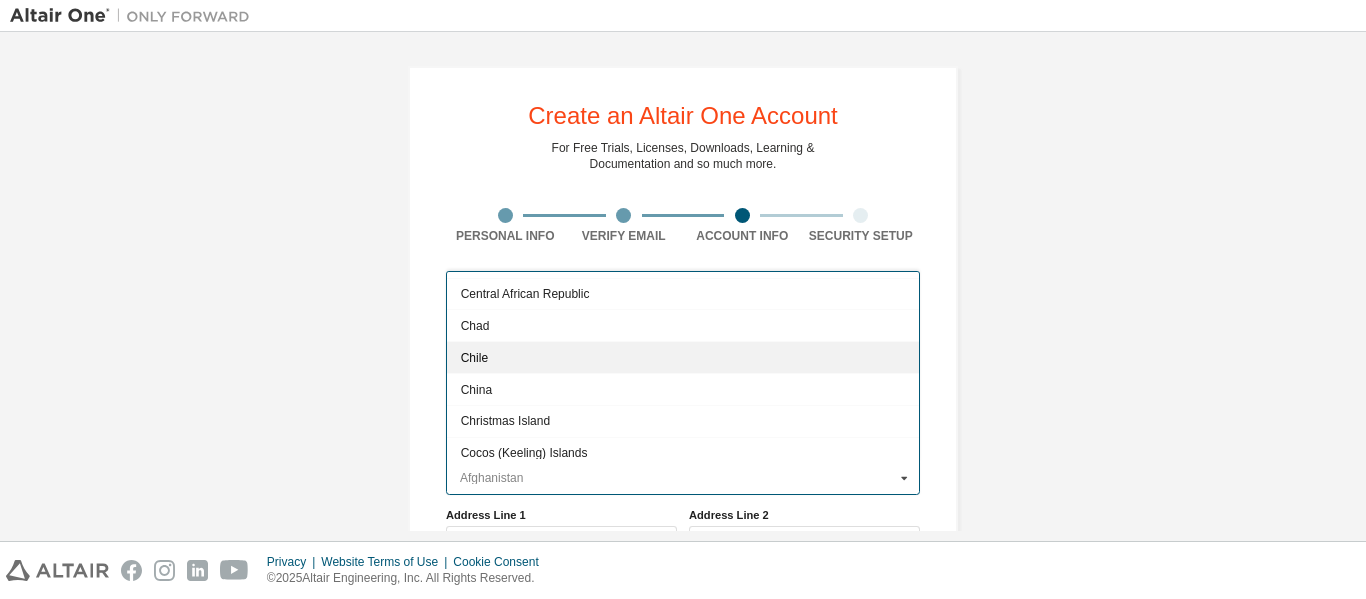 type on "***" 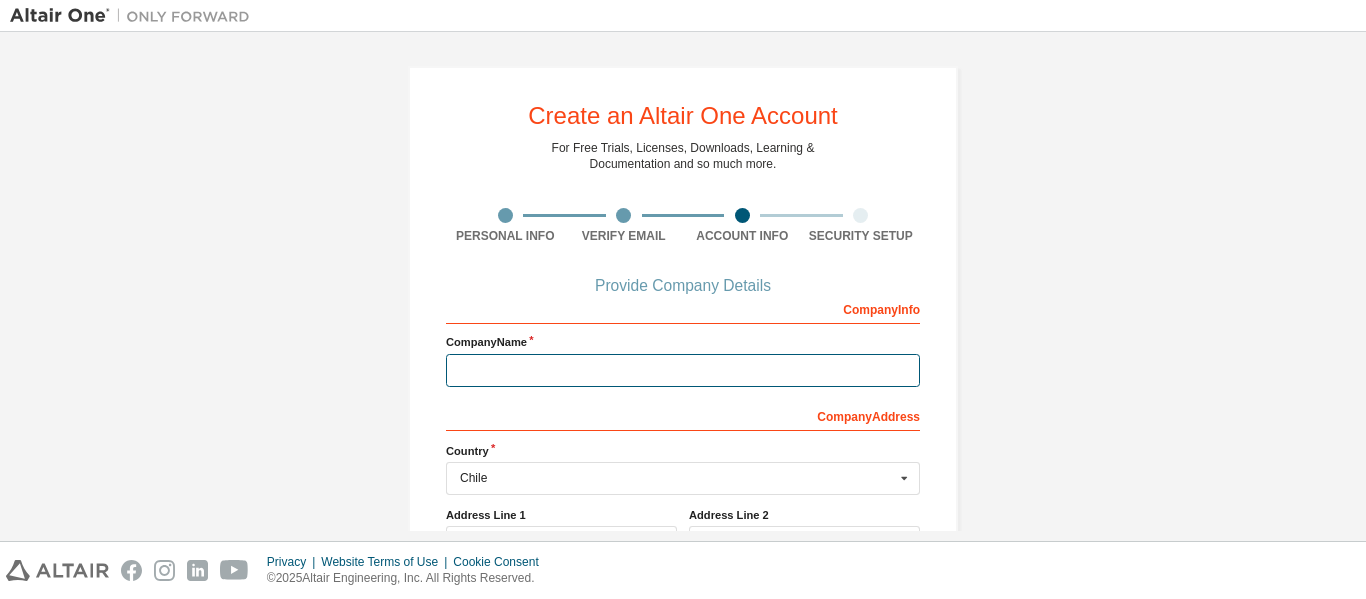click at bounding box center (683, 370) 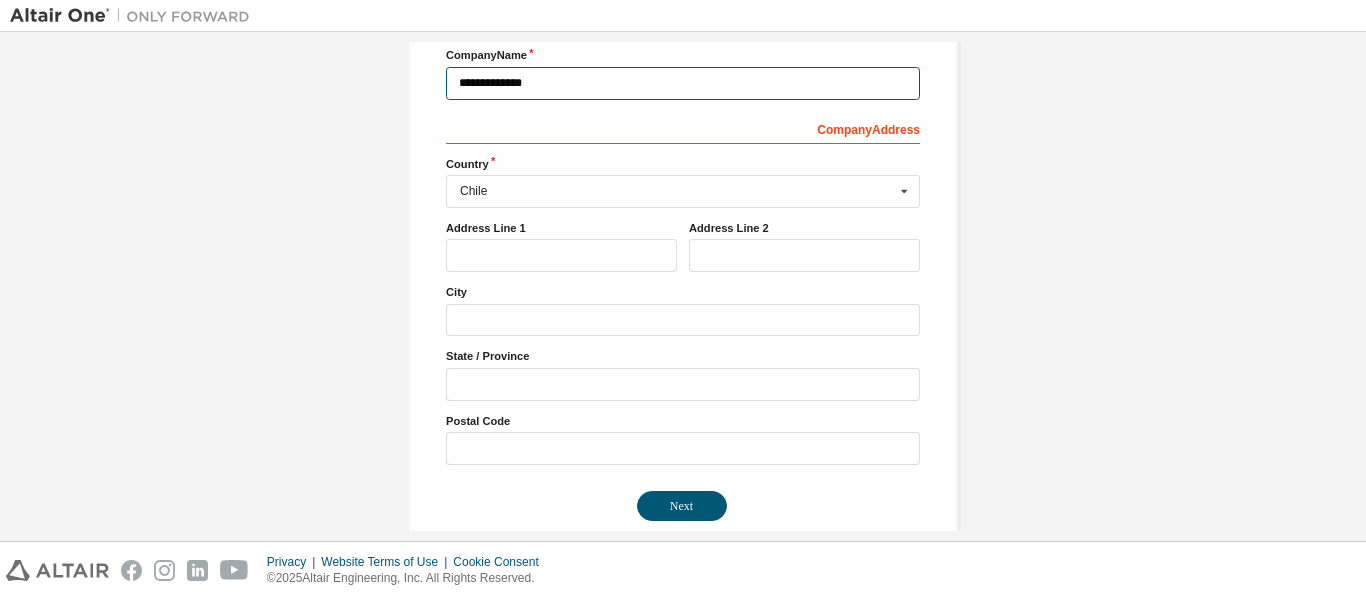 scroll, scrollTop: 300, scrollLeft: 0, axis: vertical 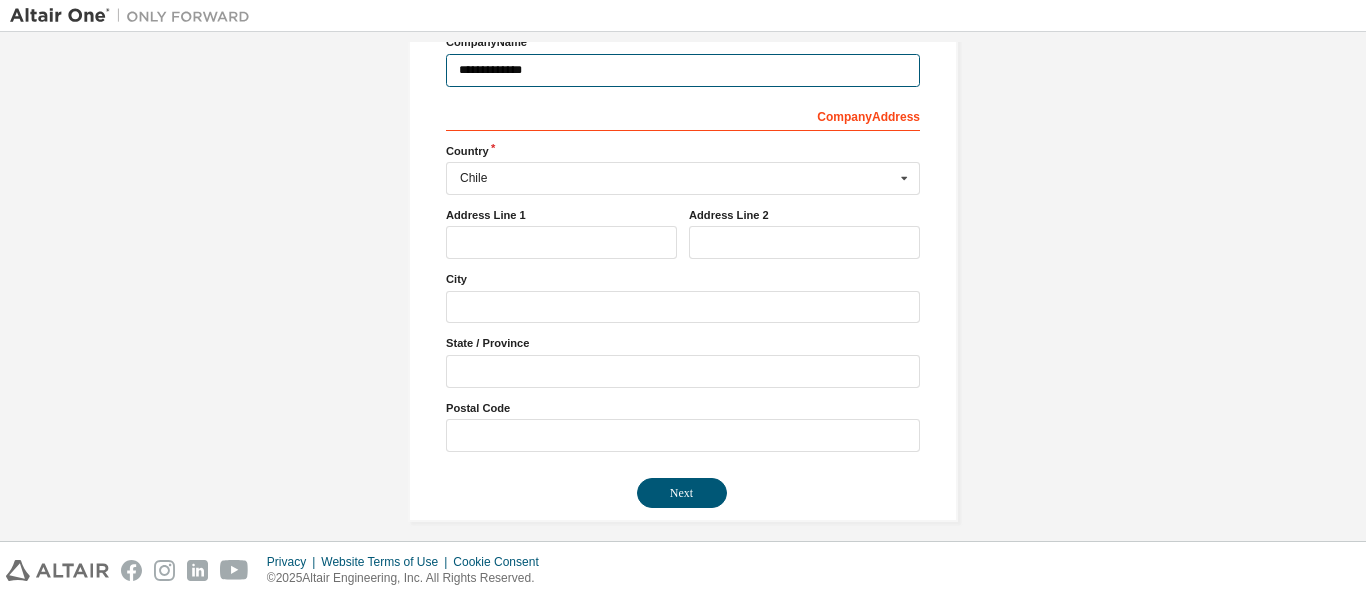 type on "**********" 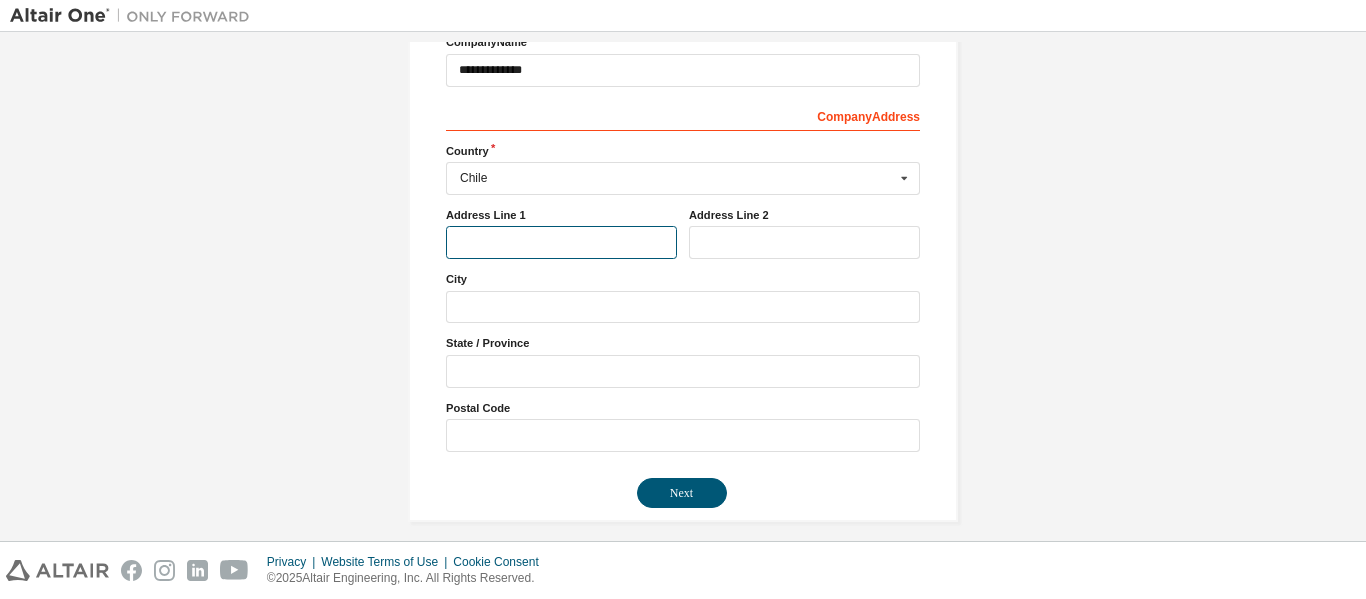 click at bounding box center [561, 242] 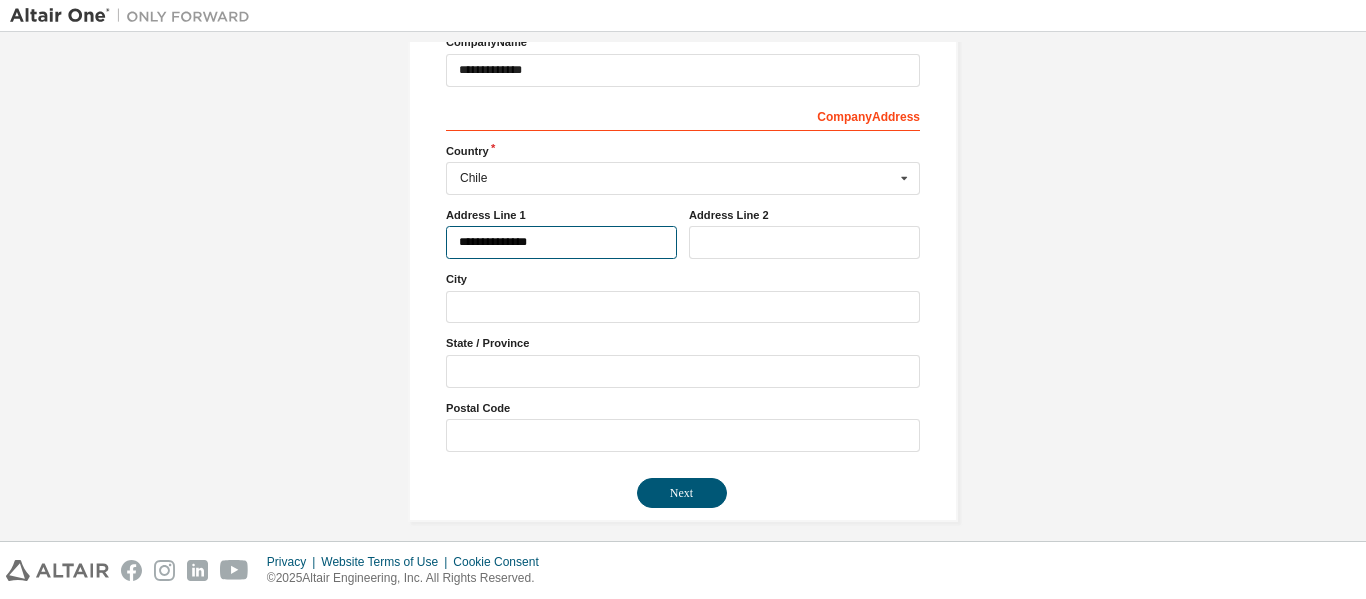 type on "**********" 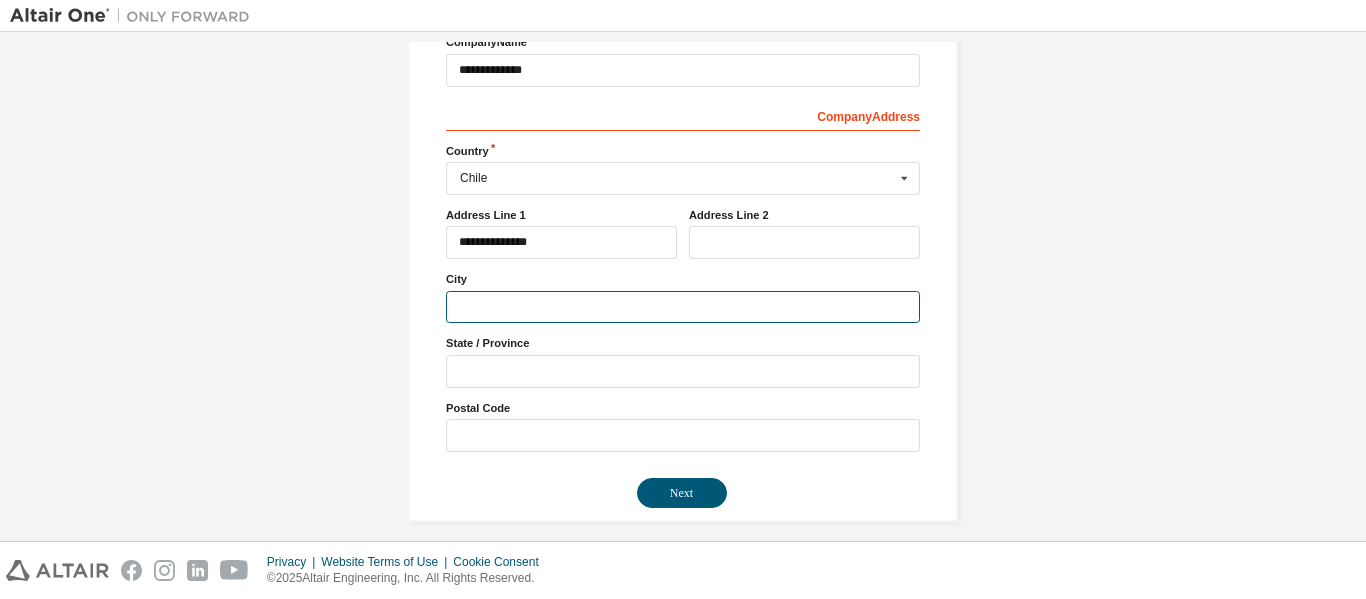 click at bounding box center (683, 307) 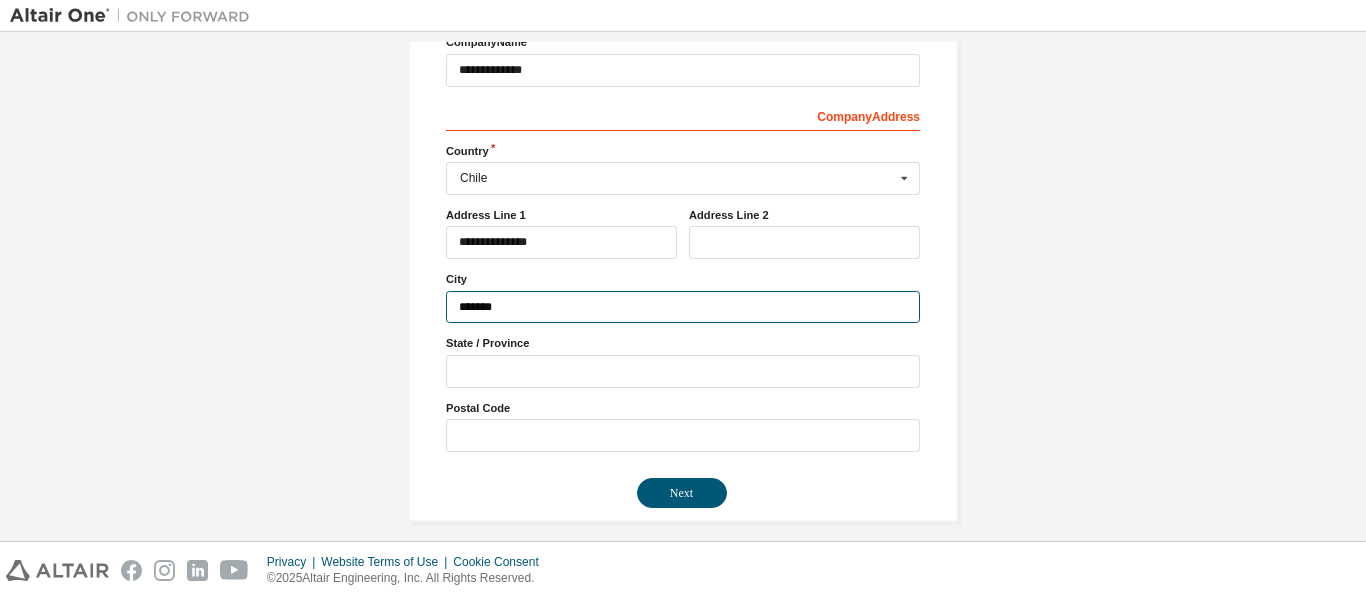 type on "*******" 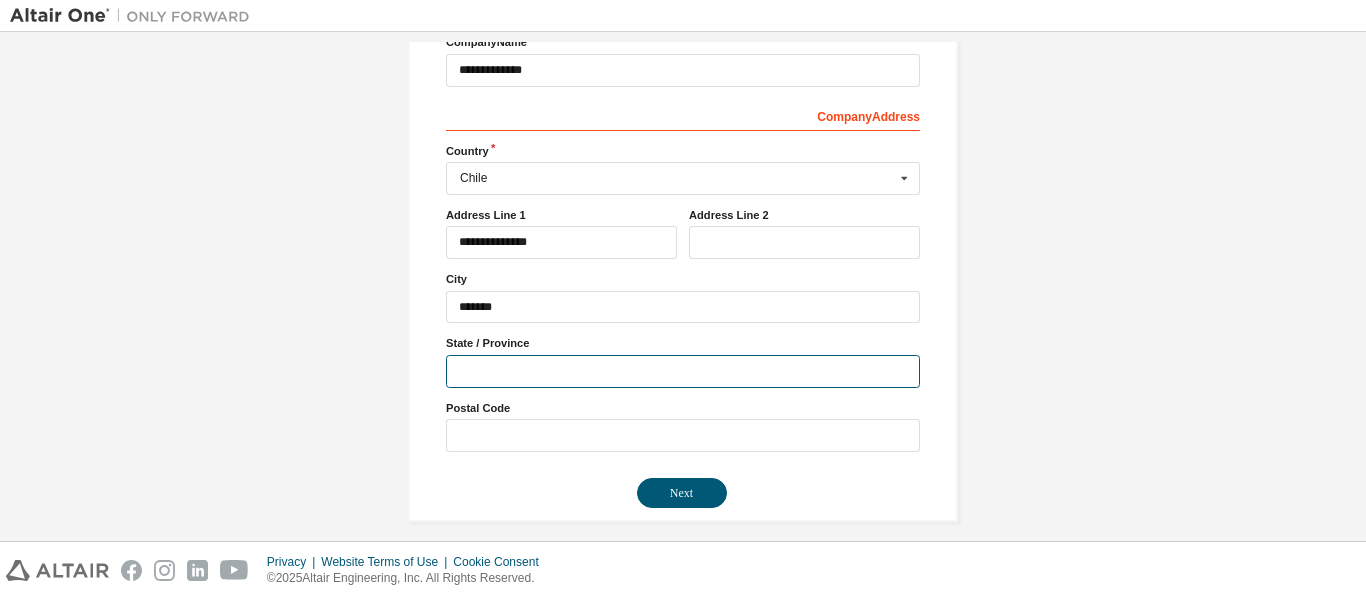 click at bounding box center [683, 371] 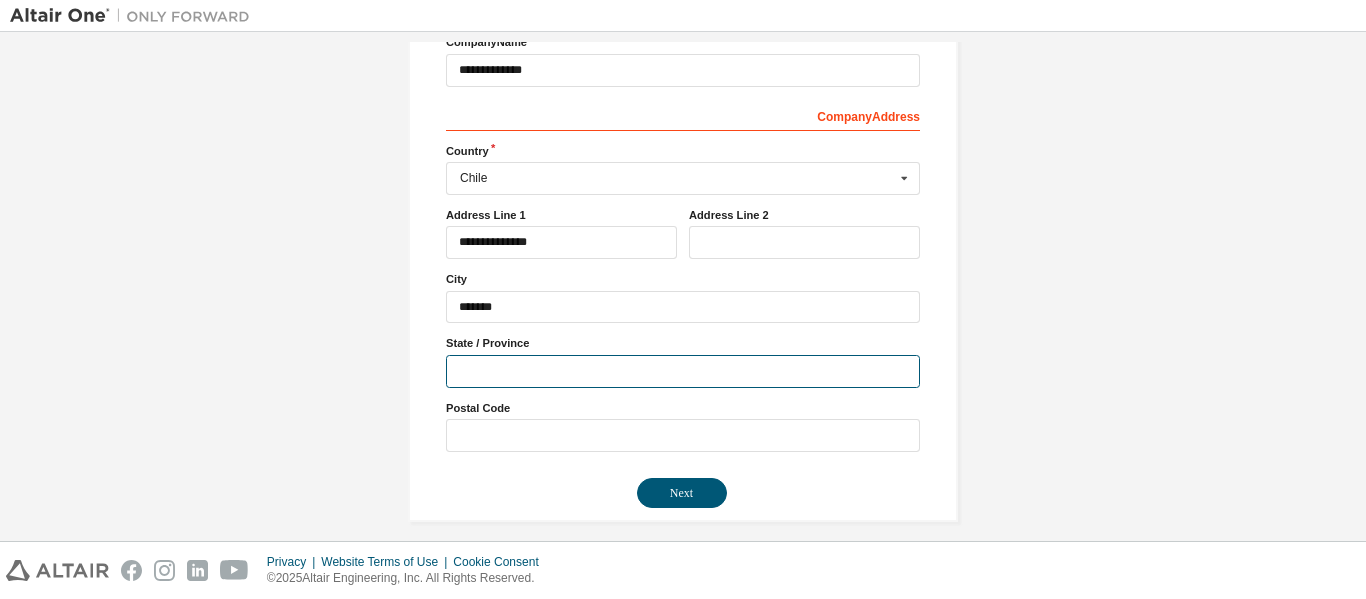 click at bounding box center (683, 371) 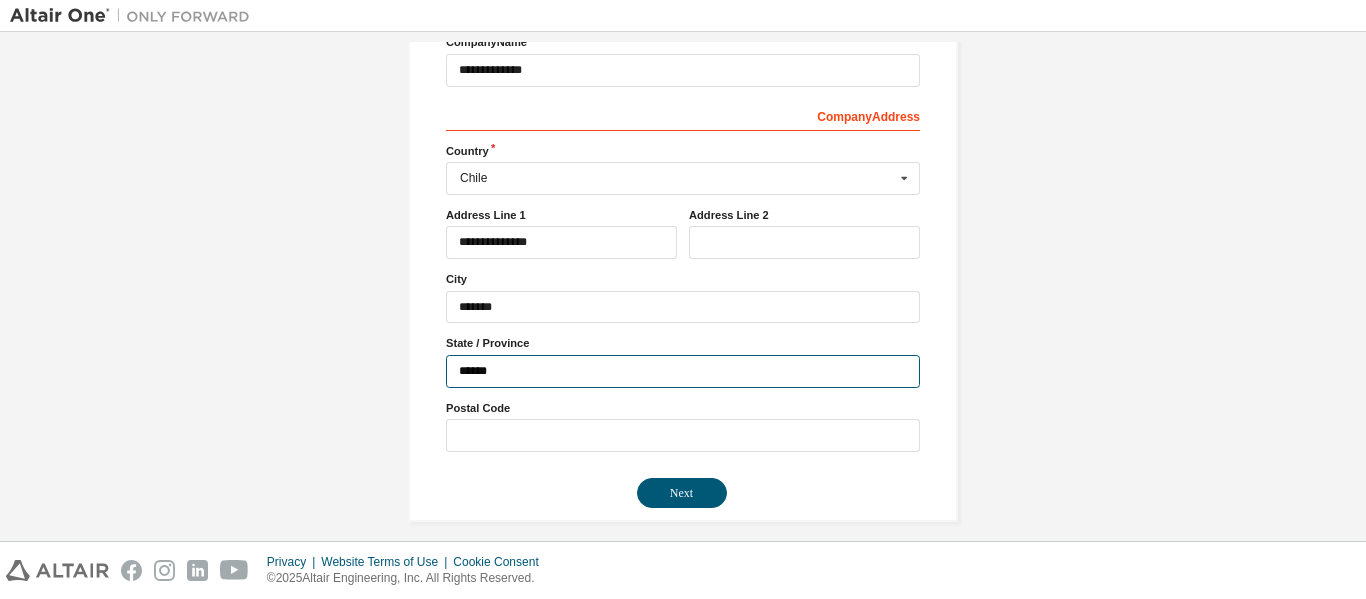 type on "******" 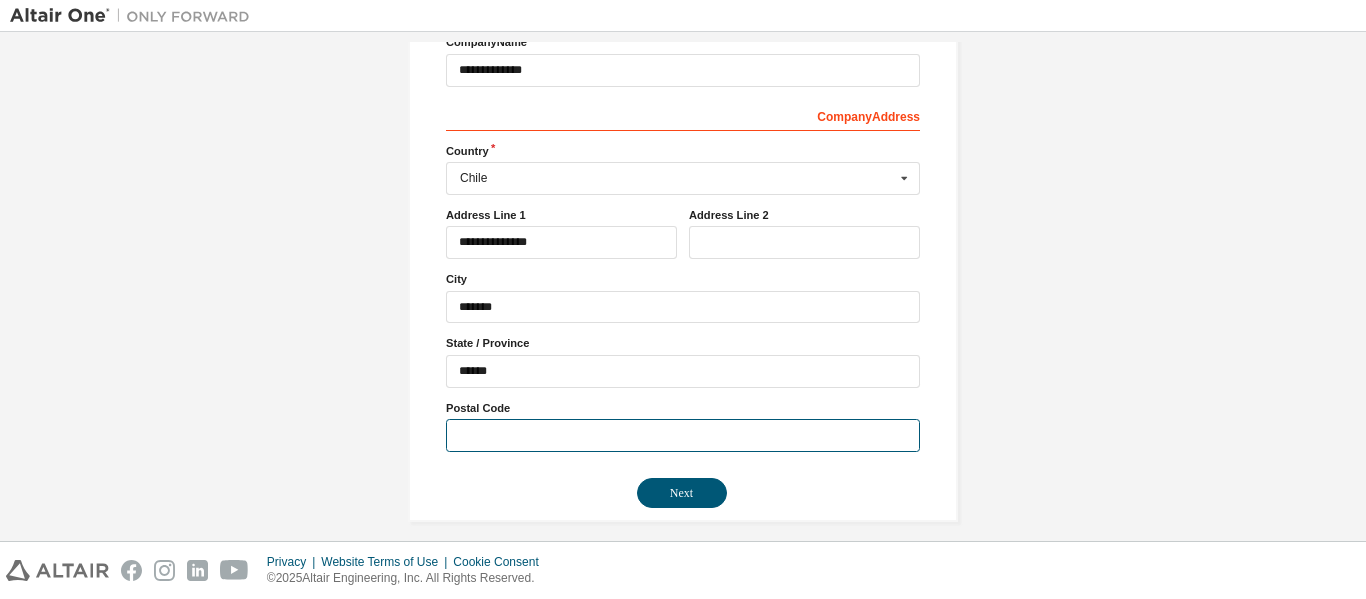 click at bounding box center (683, 435) 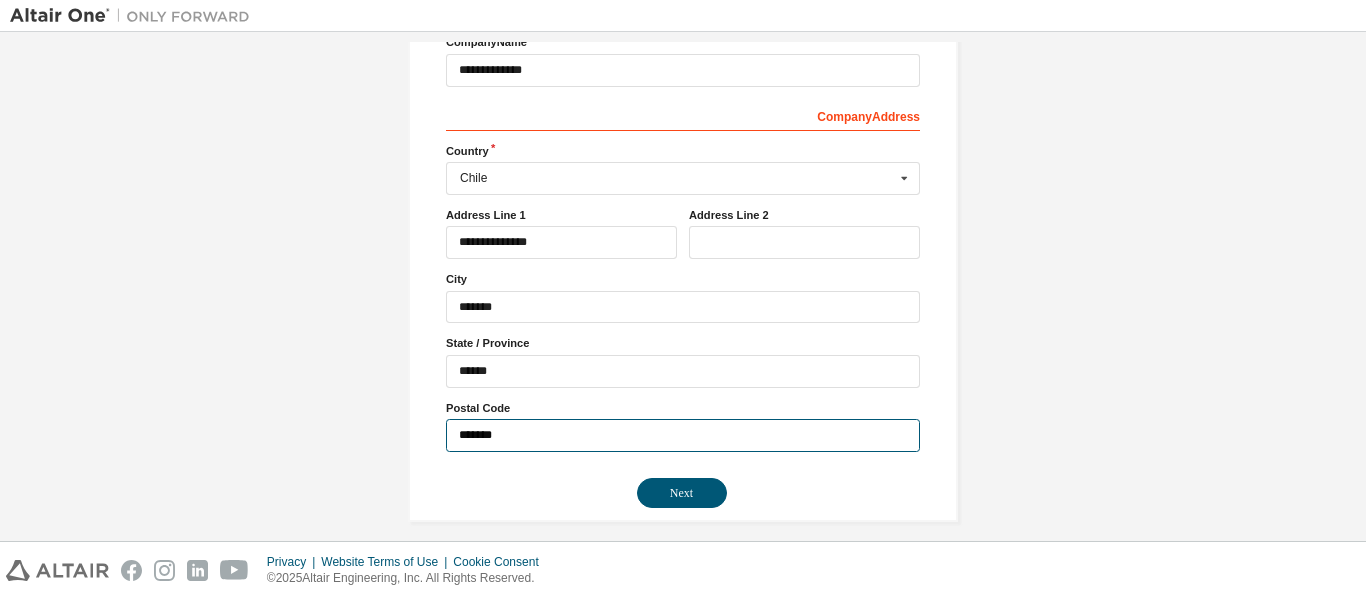 type on "*******" 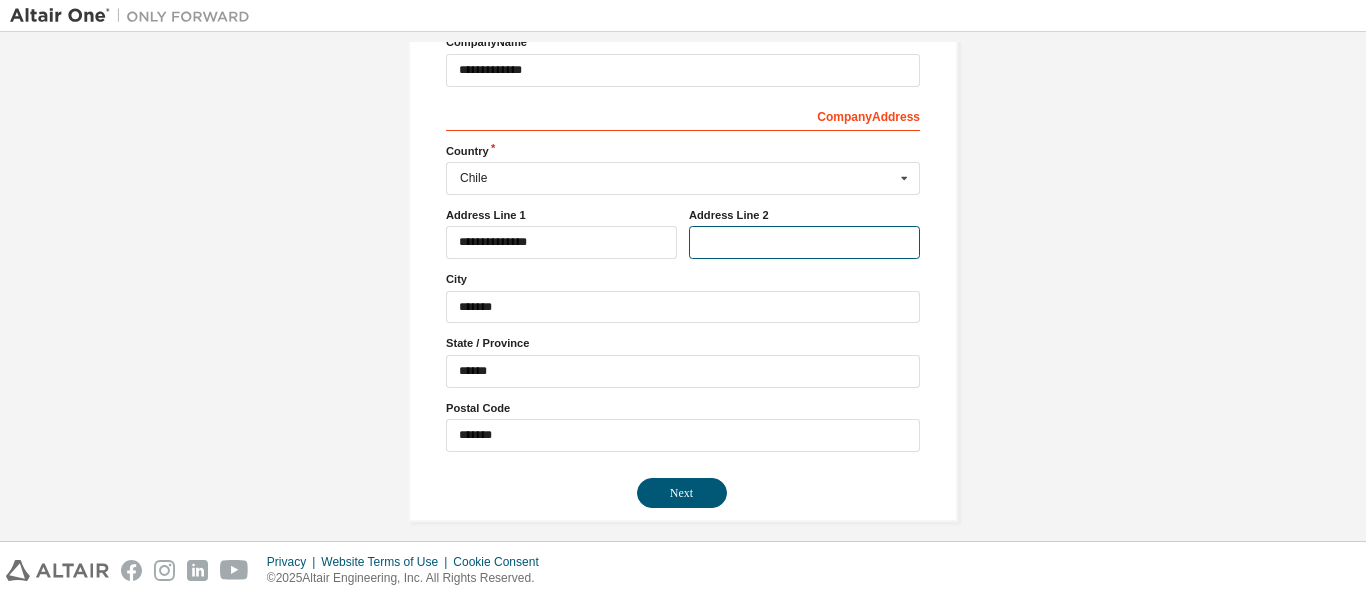 click at bounding box center [804, 242] 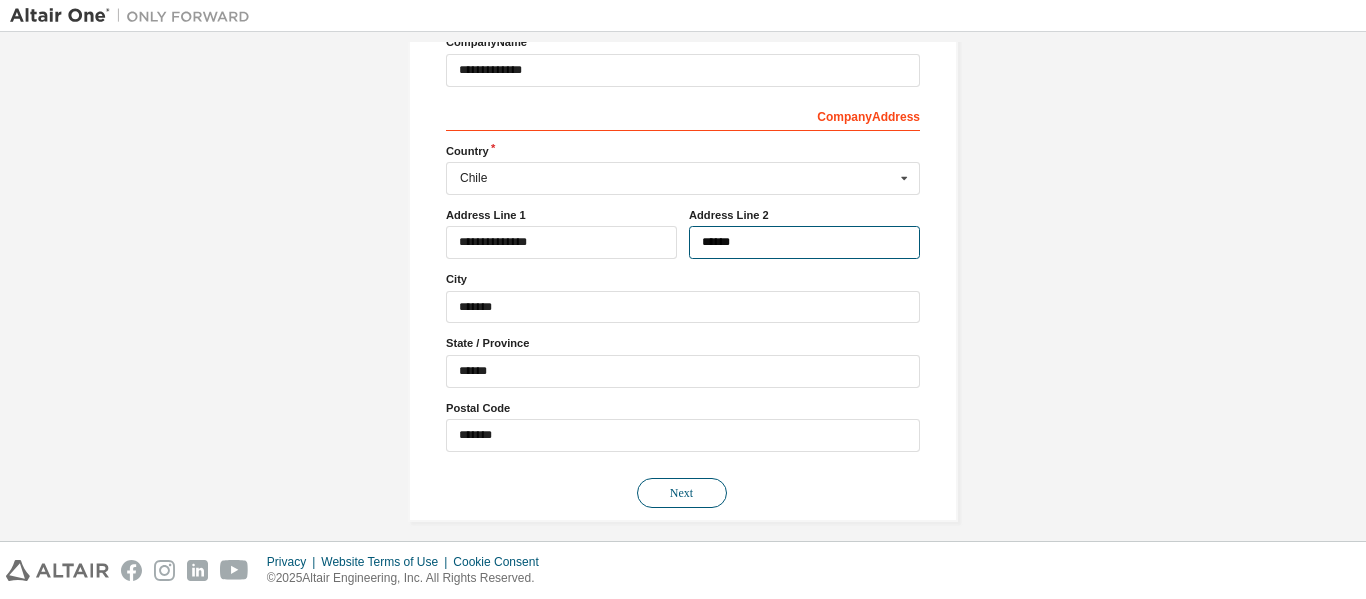 type on "******" 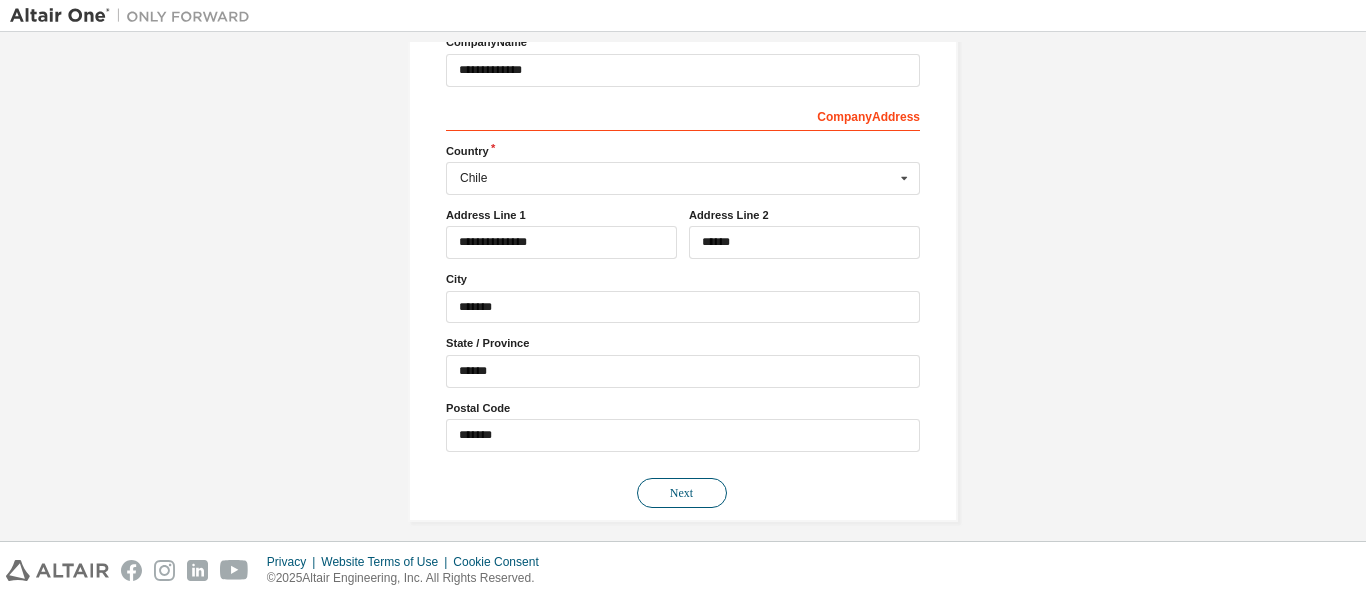 click on "Next" at bounding box center [682, 493] 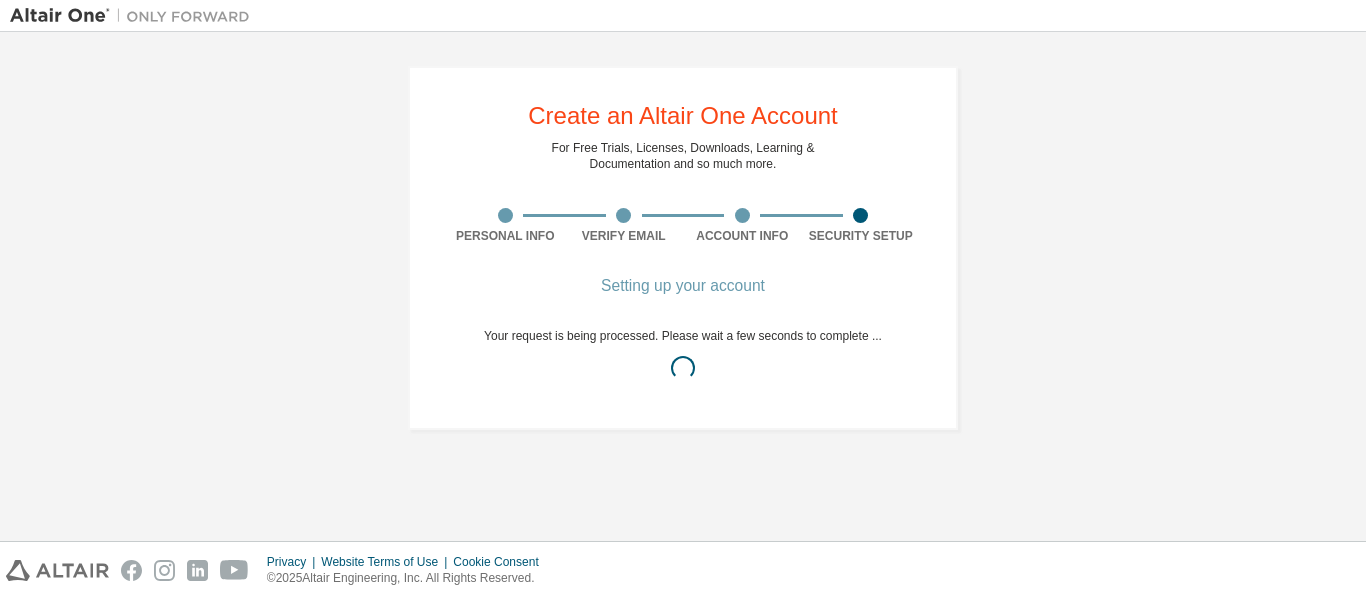 scroll, scrollTop: 0, scrollLeft: 0, axis: both 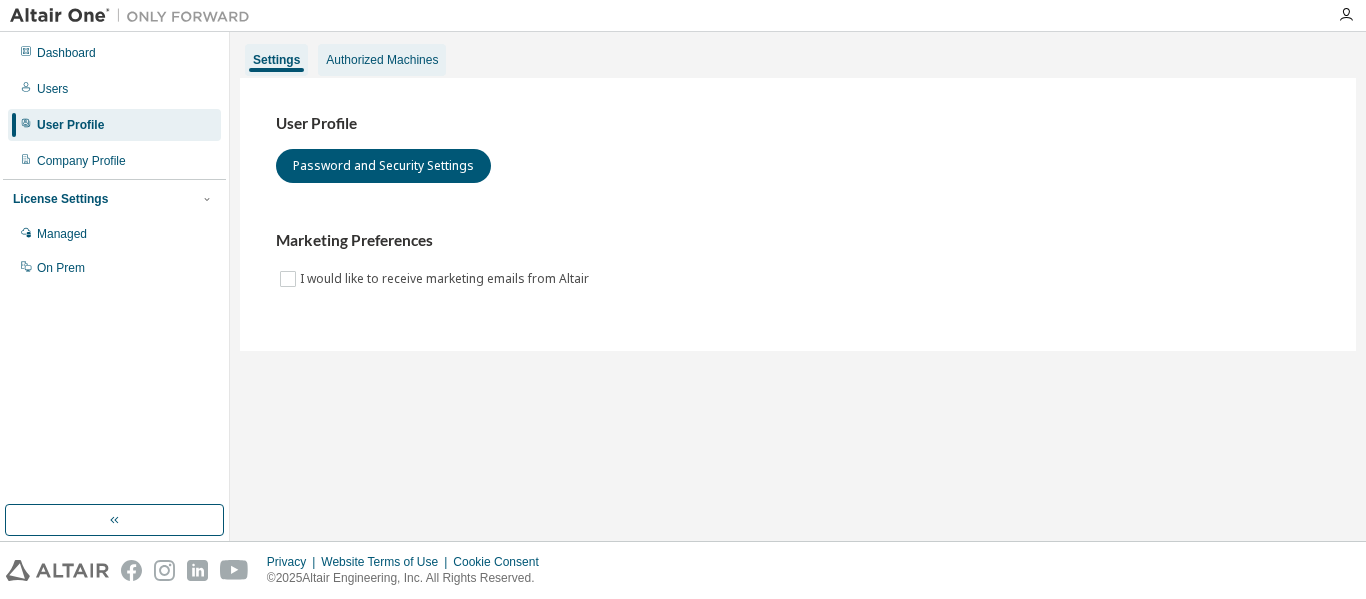 click on "Authorized Machines" at bounding box center [382, 60] 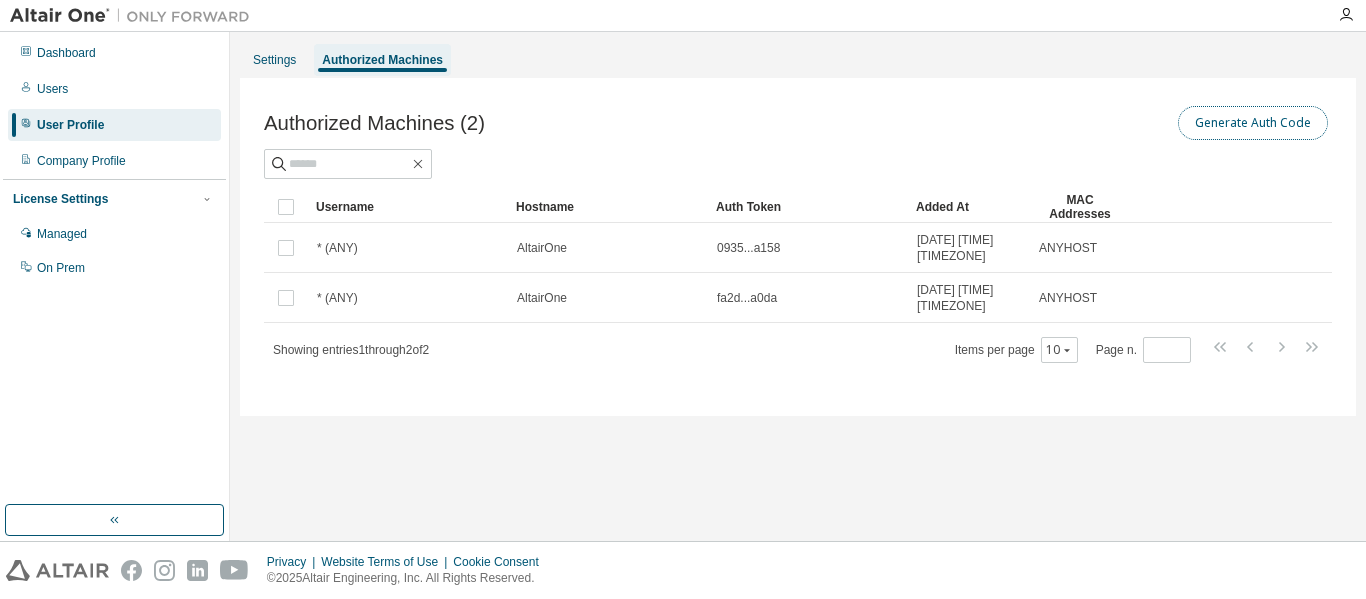 click on "Generate Auth Code" at bounding box center (1253, 123) 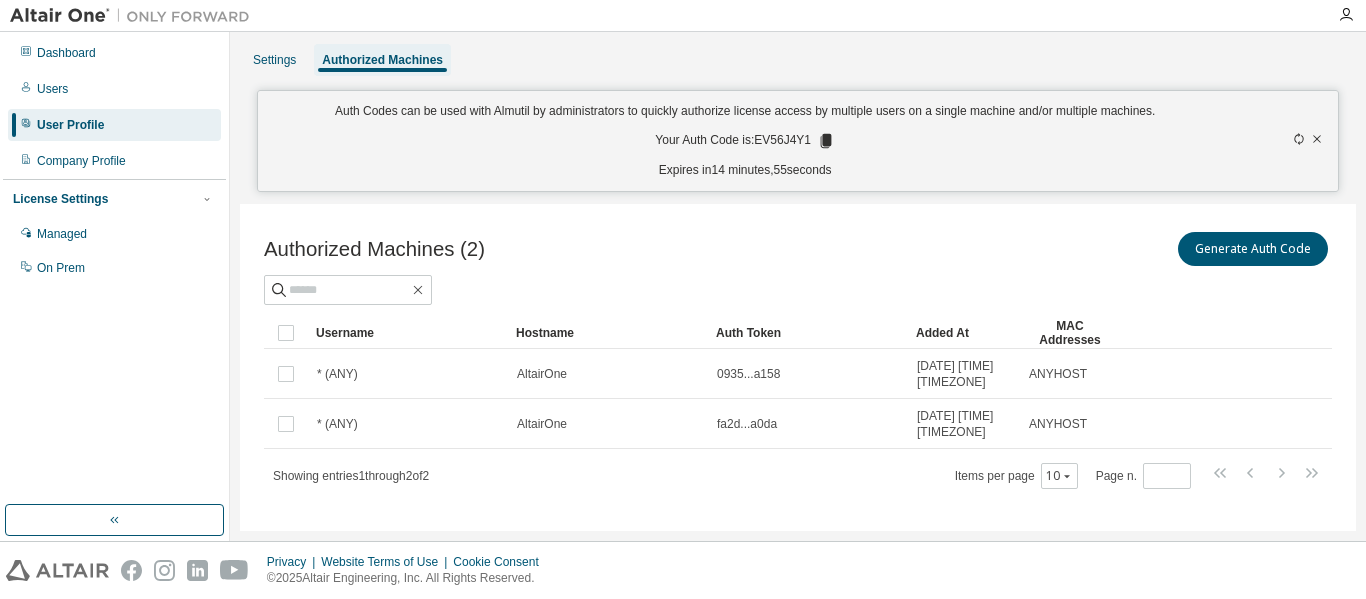 drag, startPoint x: 754, startPoint y: 142, endPoint x: 804, endPoint y: 132, distance: 50.990196 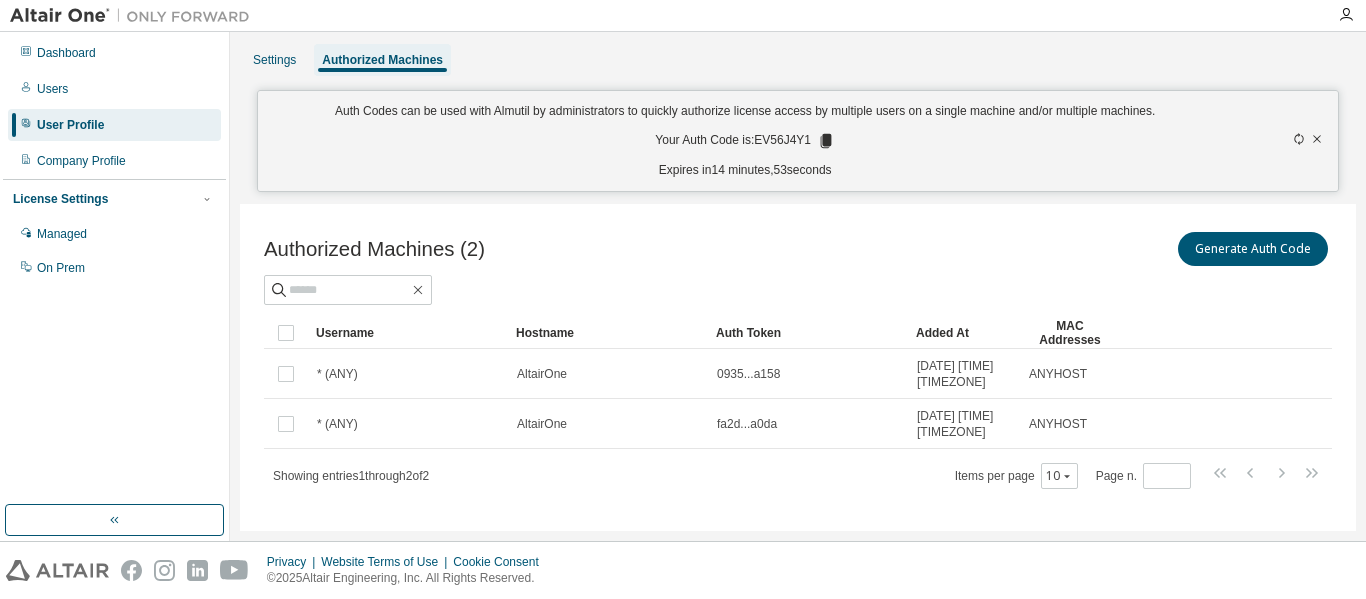 click 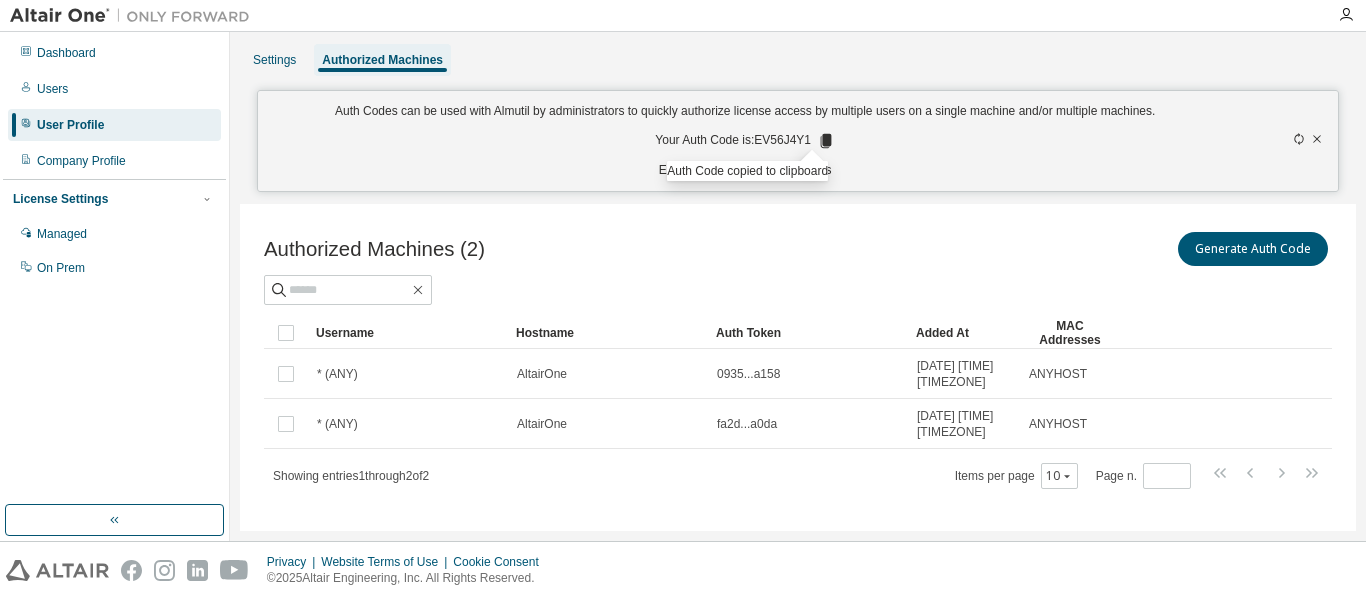 click on "Authorized Machines (2) Generate Auth Code" at bounding box center (798, 249) 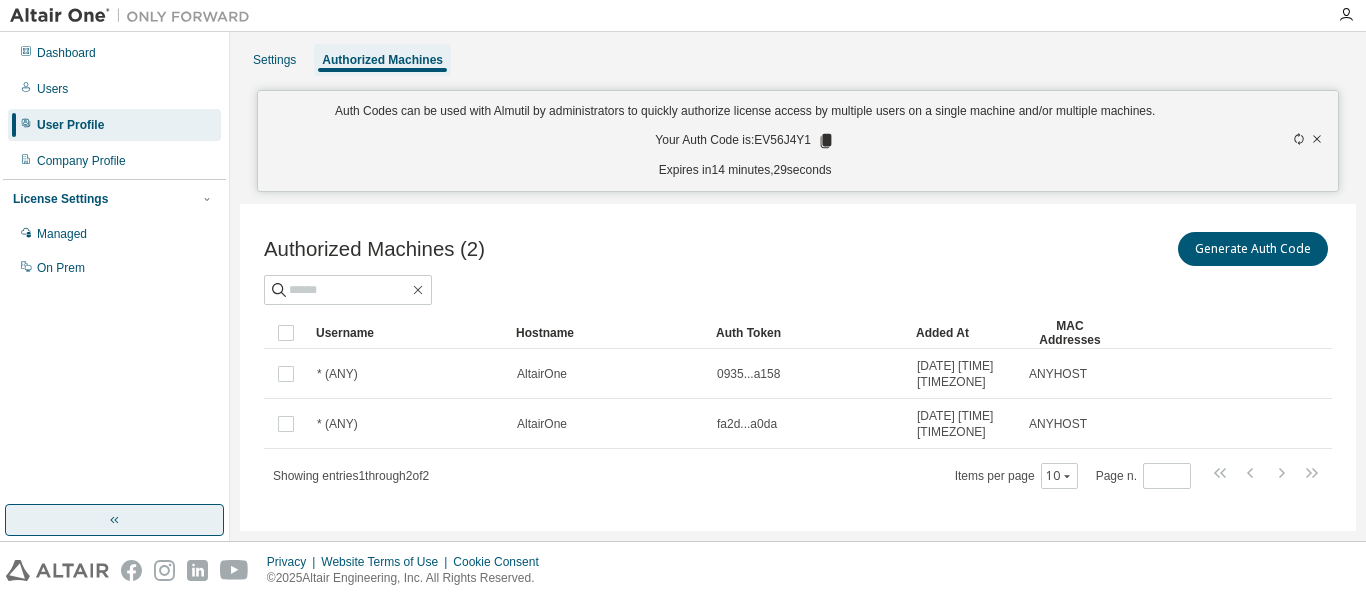 click 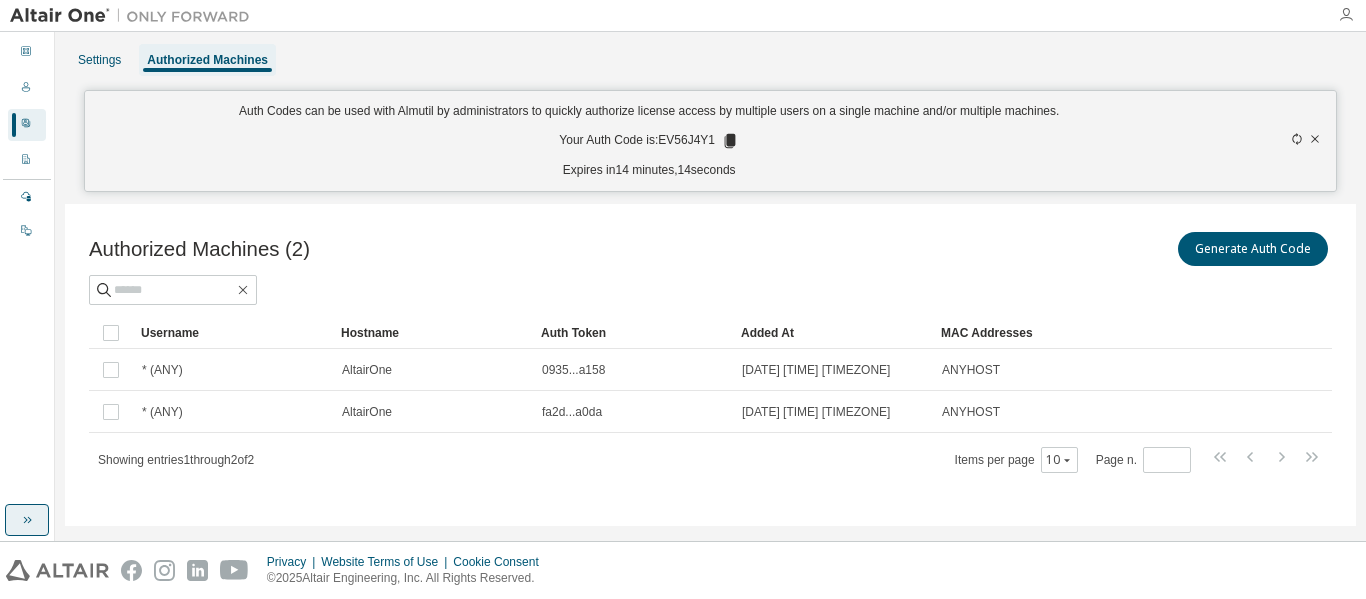 click at bounding box center [1346, 15] 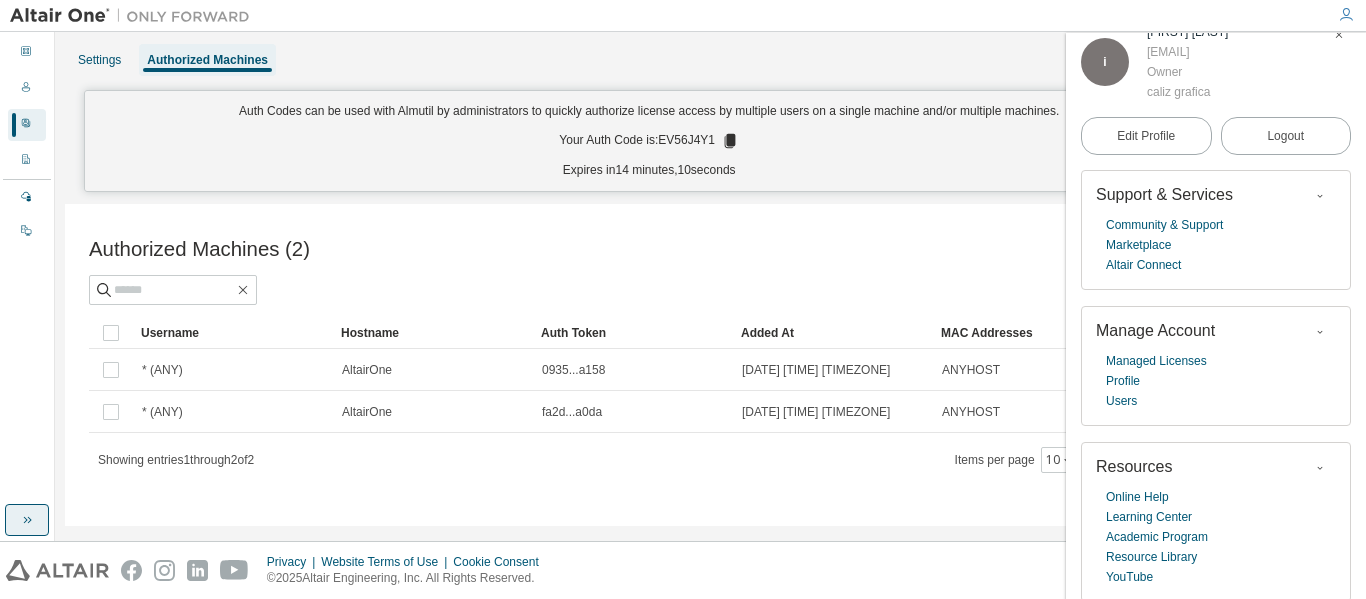 scroll, scrollTop: 32, scrollLeft: 0, axis: vertical 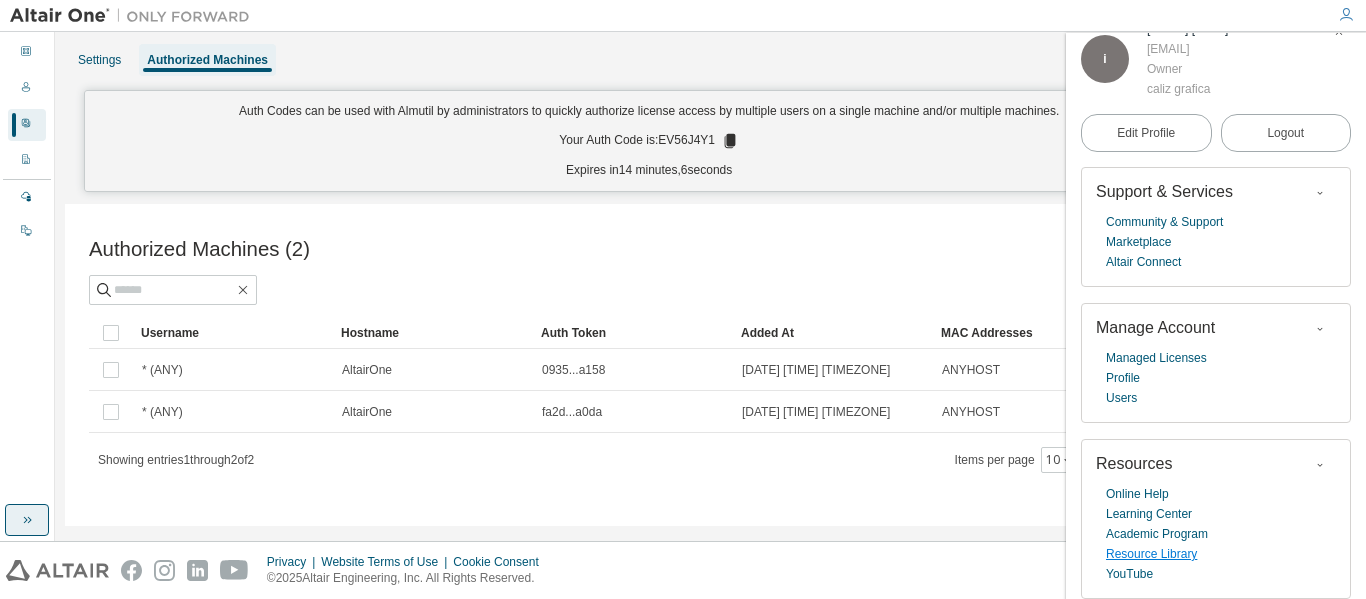 click on "Resource Library" at bounding box center (1151, 554) 